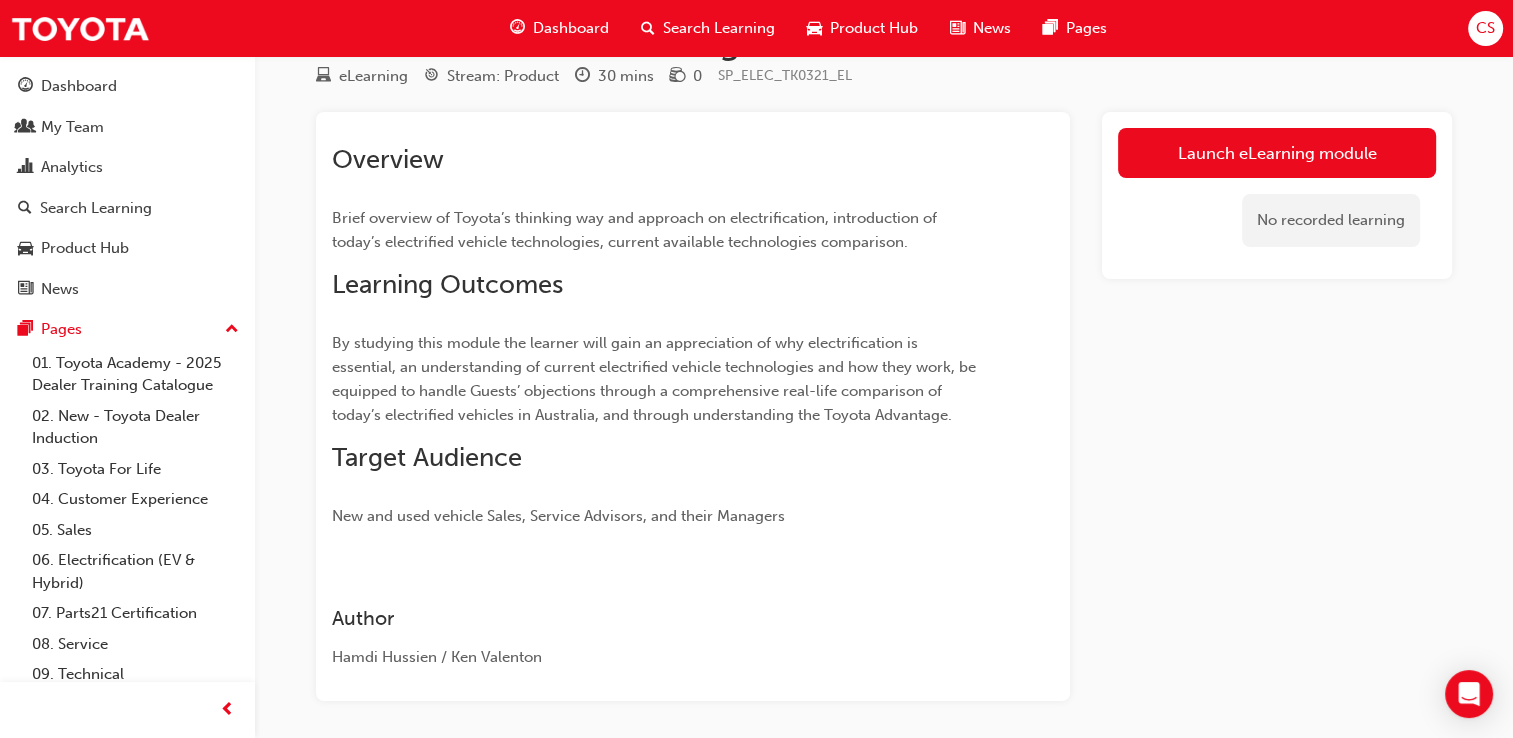 scroll, scrollTop: 0, scrollLeft: 0, axis: both 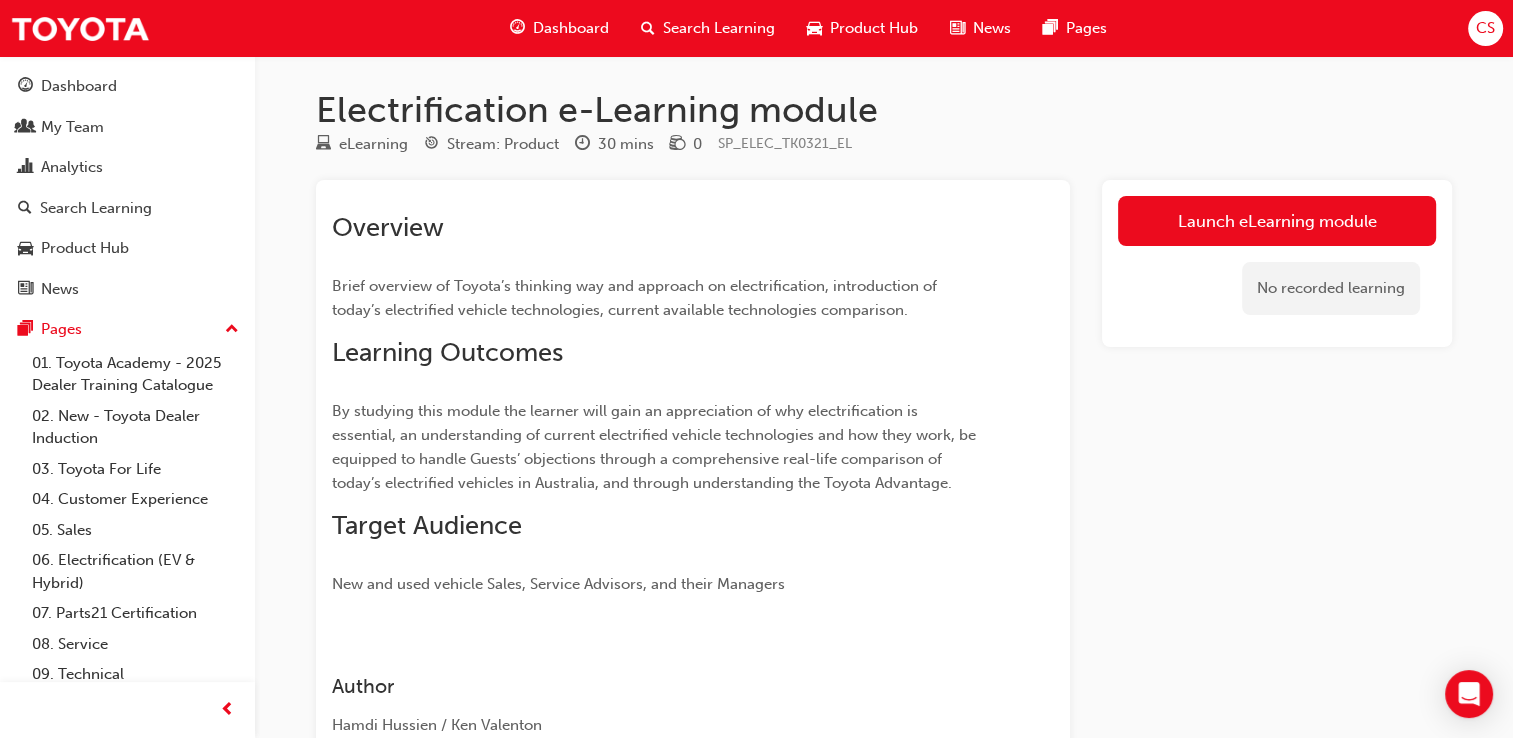 click on "Search Learning" at bounding box center [719, 28] 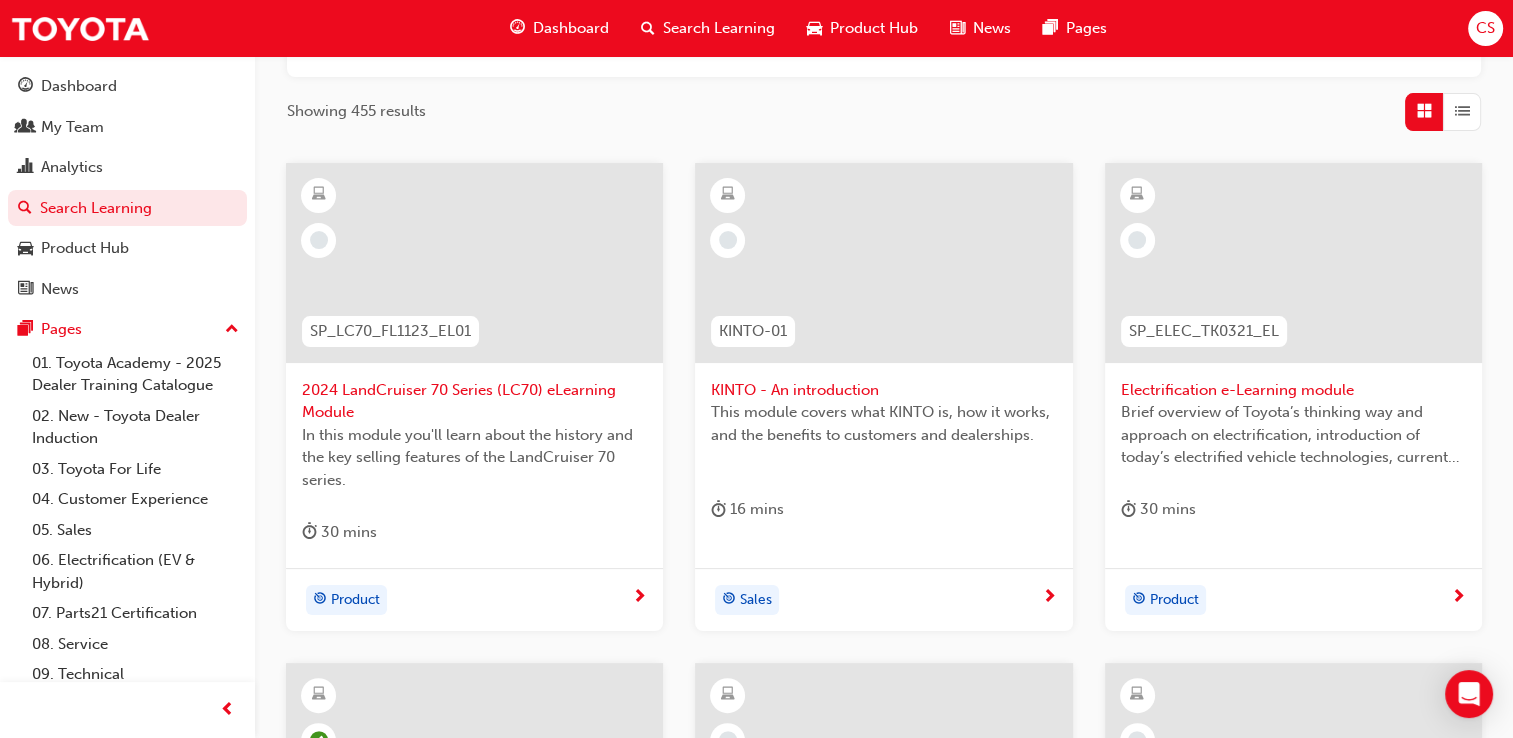 scroll, scrollTop: 300, scrollLeft: 0, axis: vertical 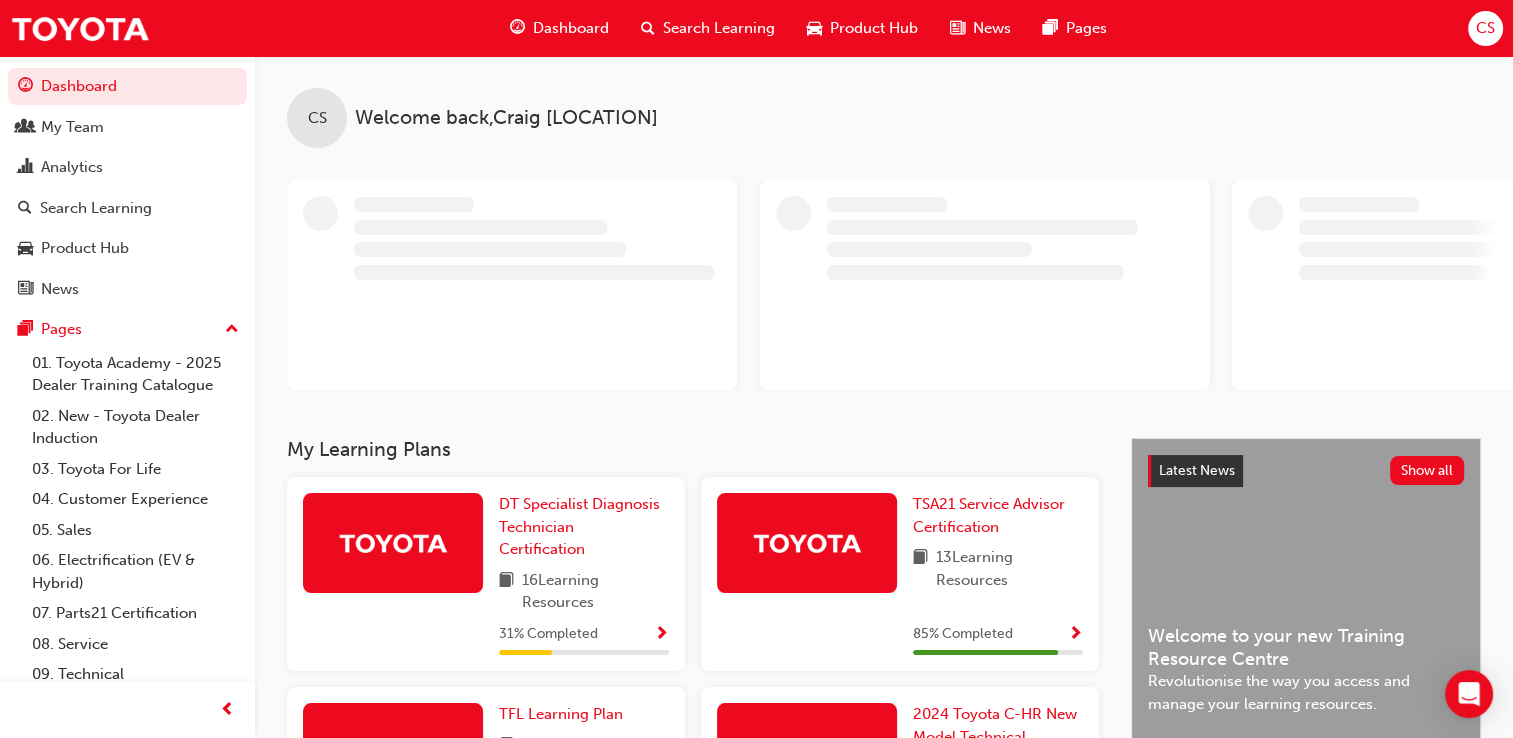 click on "Search Learning" at bounding box center [719, 28] 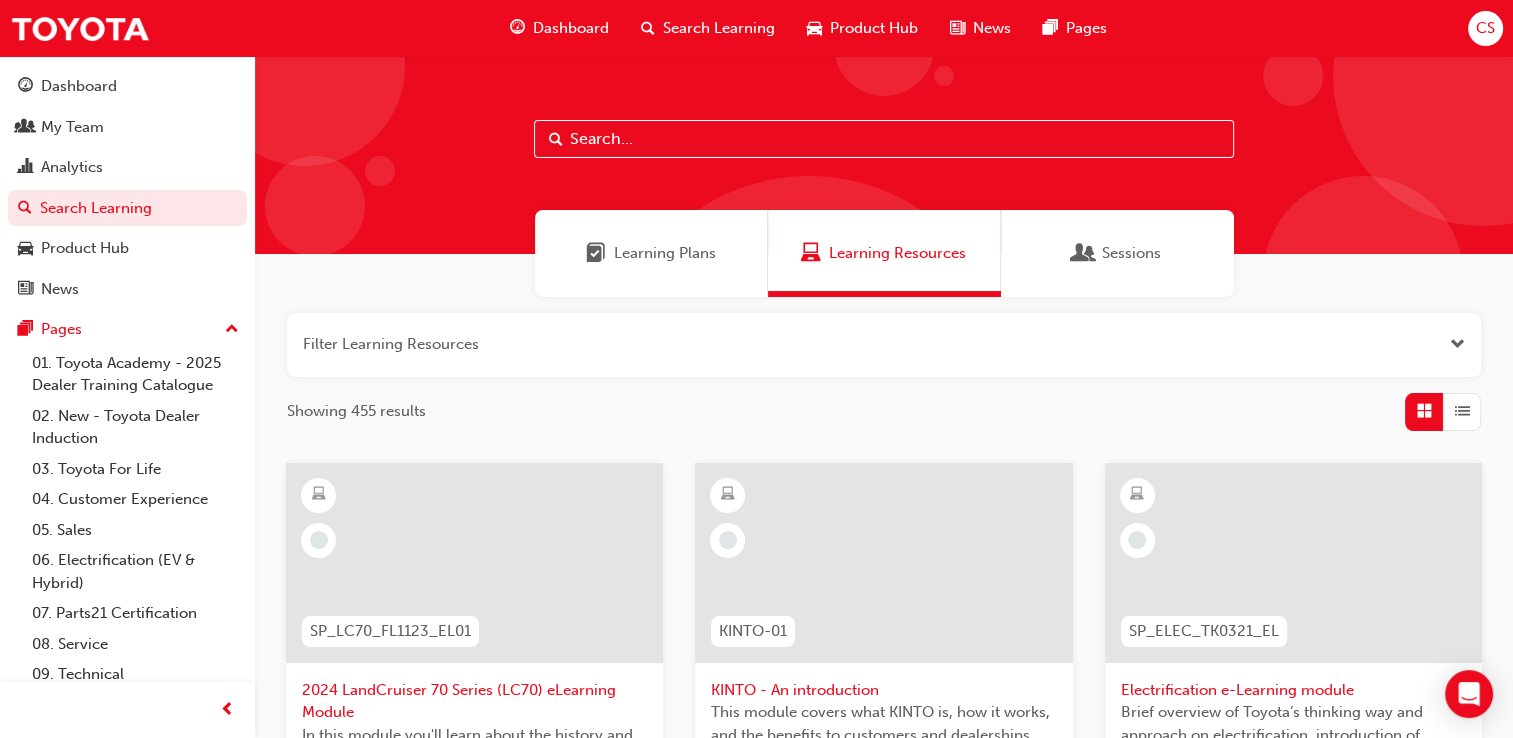click on "Learning Plans" at bounding box center [665, 253] 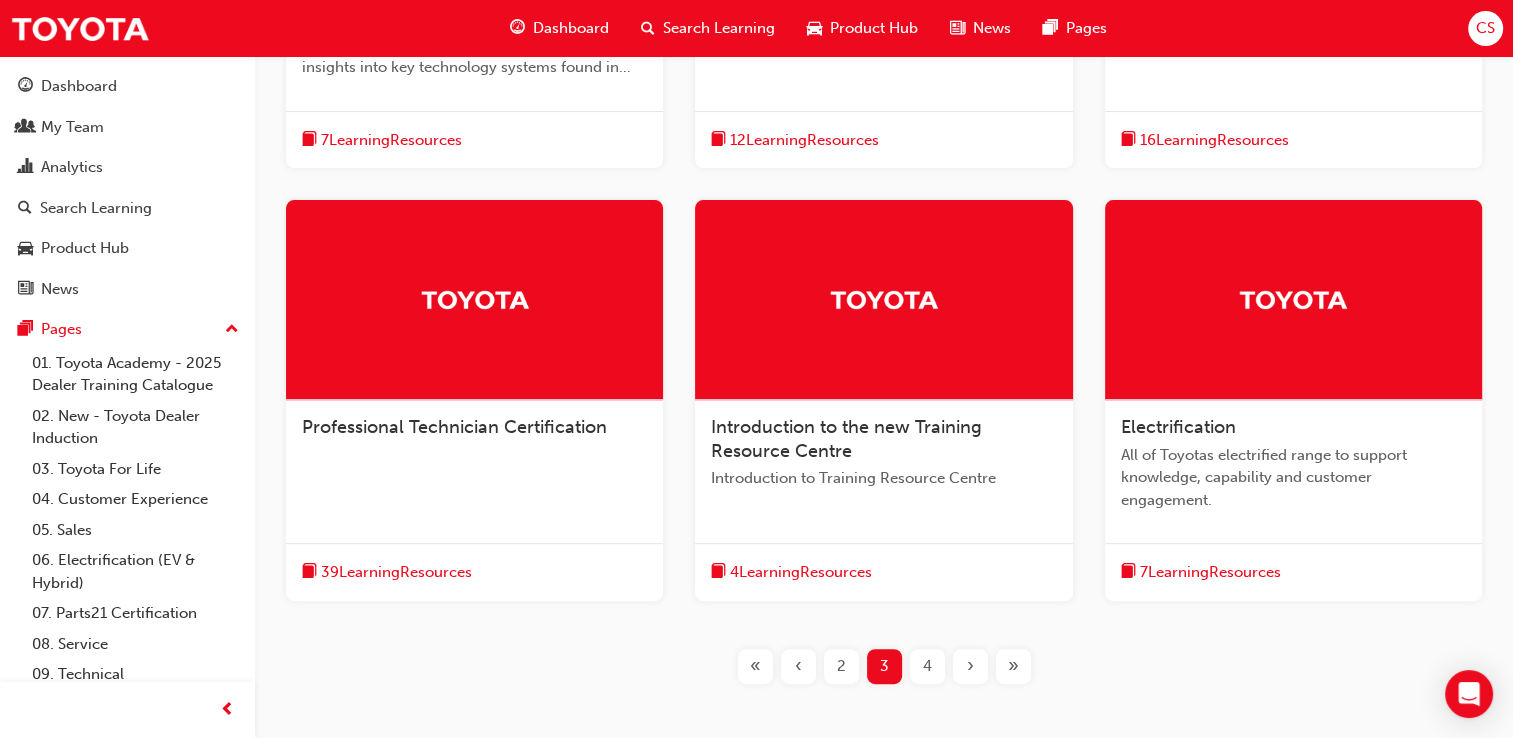 scroll, scrollTop: 700, scrollLeft: 0, axis: vertical 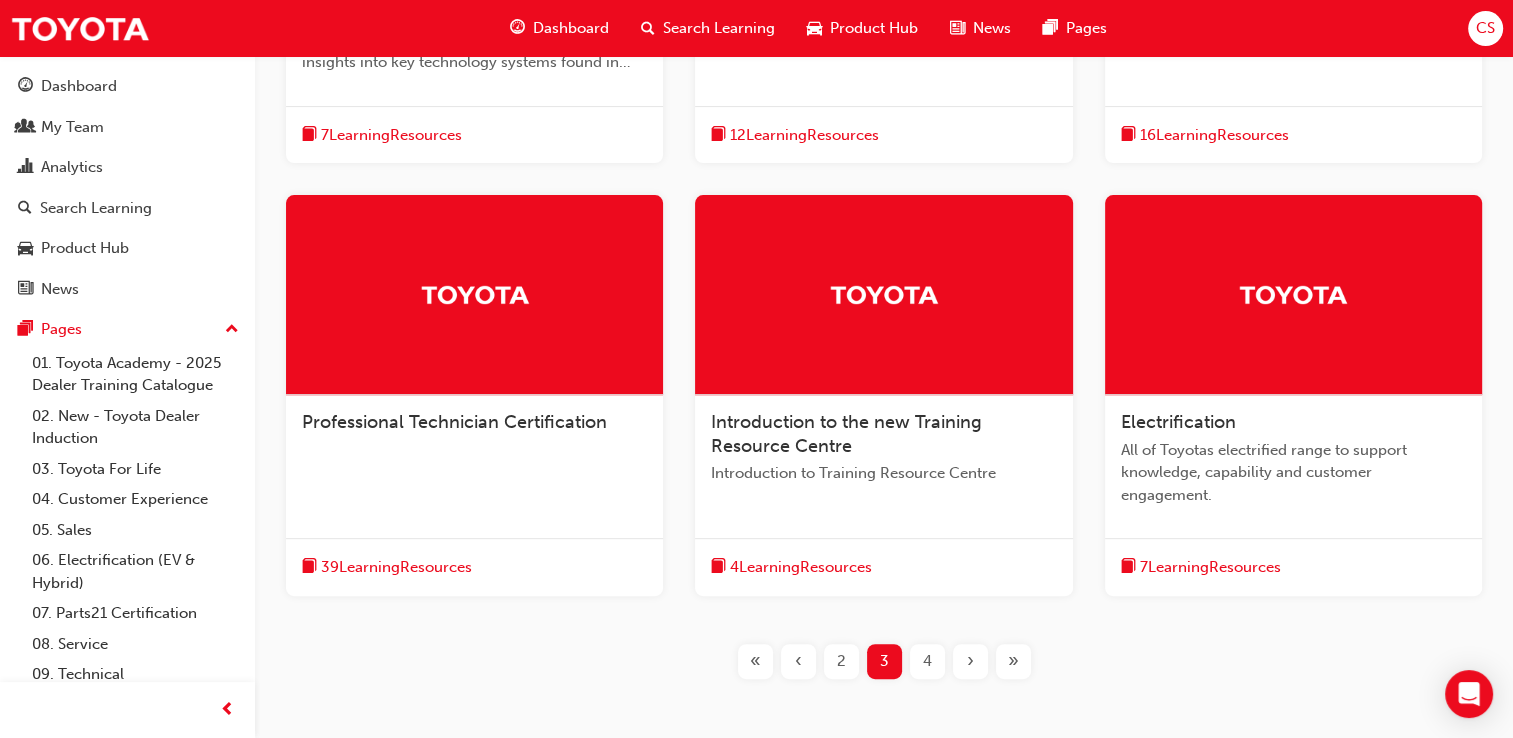 click at bounding box center (1293, 295) 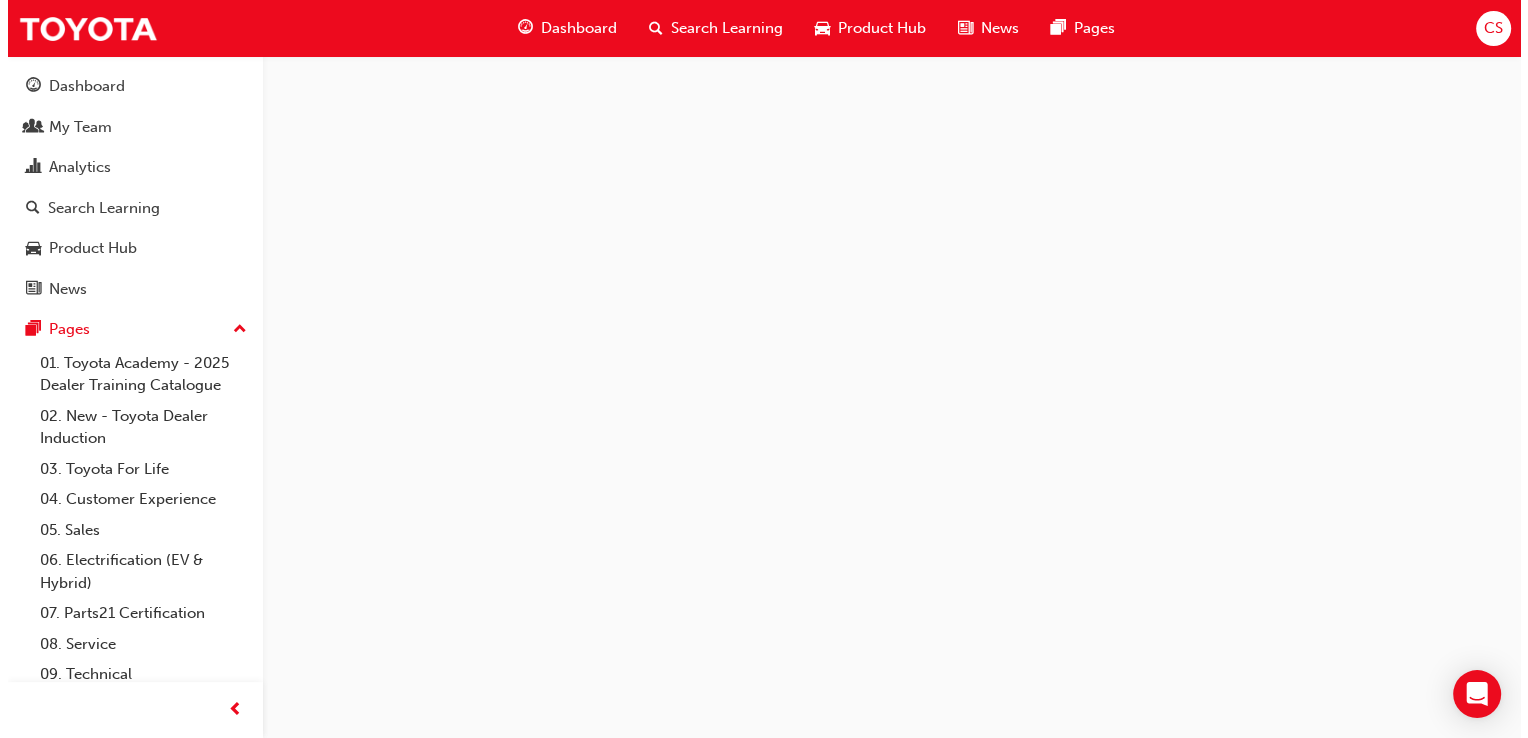 scroll, scrollTop: 0, scrollLeft: 0, axis: both 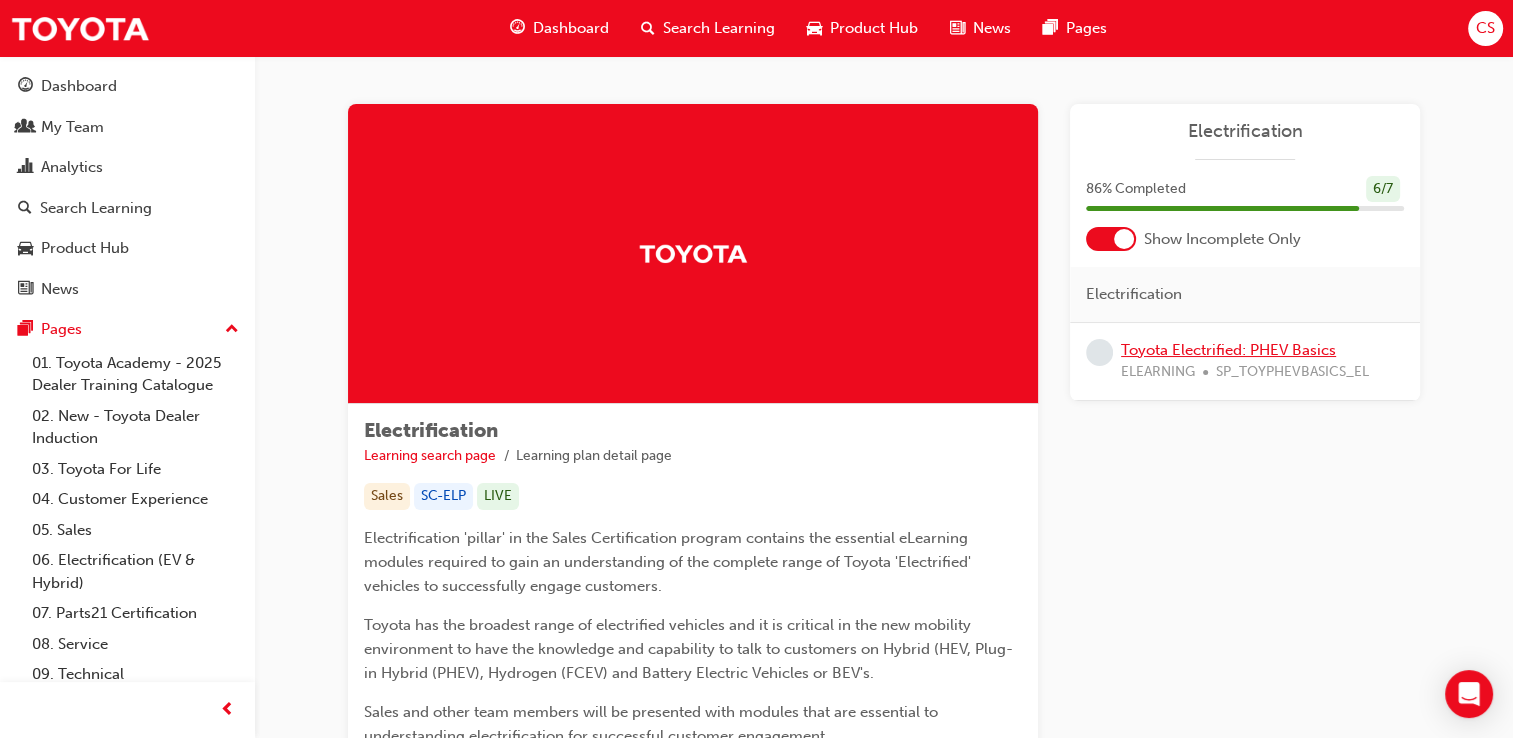 click on "Toyota Electrified: PHEV Basics" at bounding box center (1228, 350) 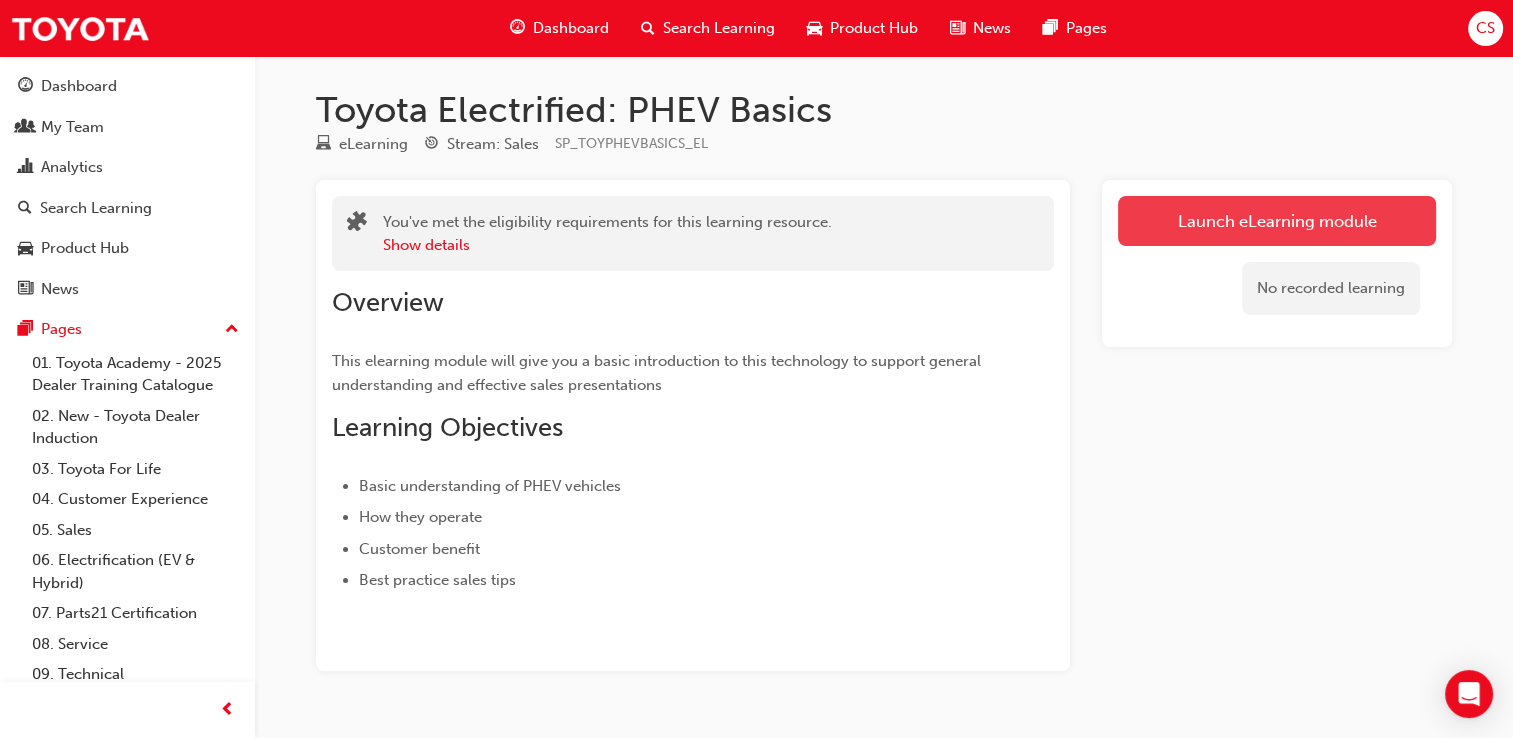 click on "Launch eLearning module" at bounding box center (1277, 221) 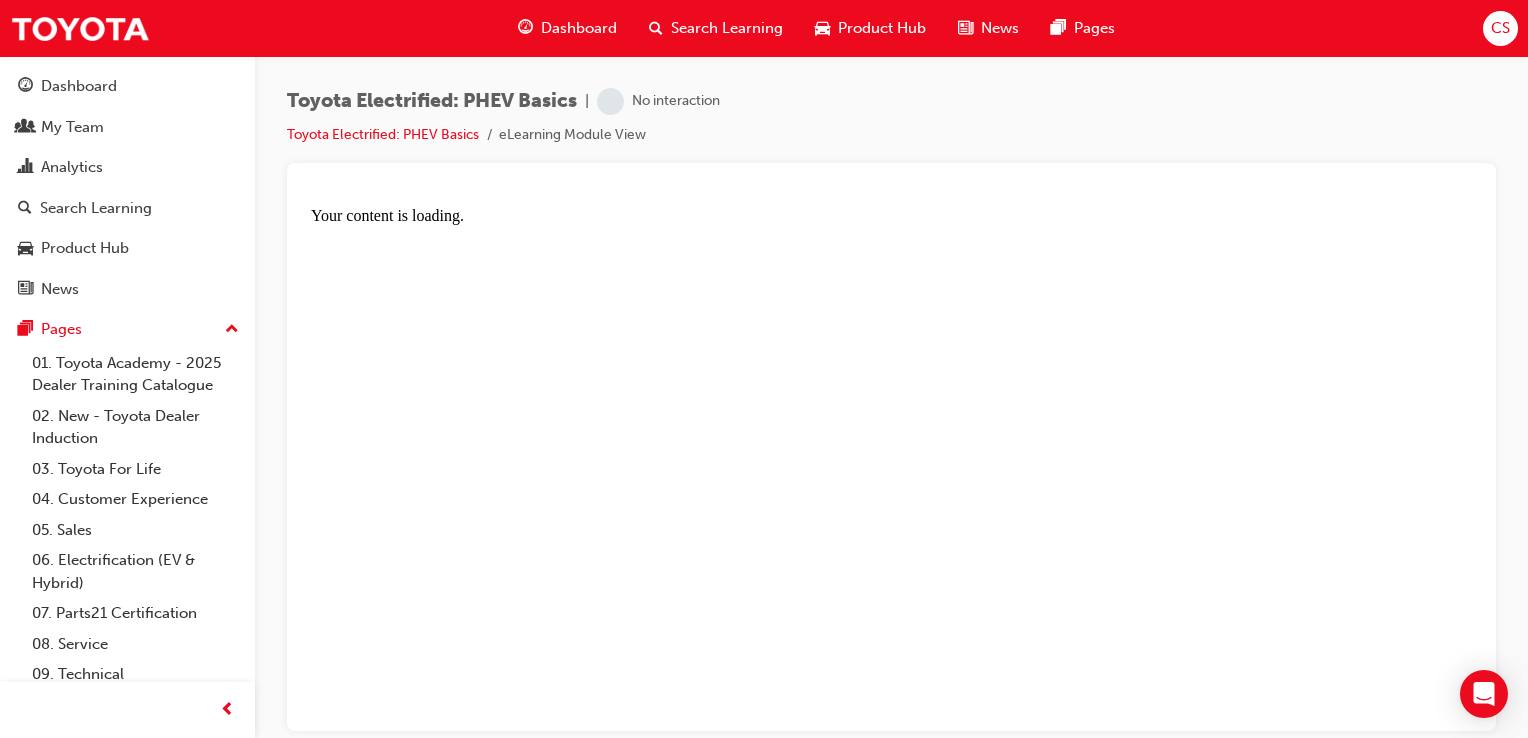 scroll, scrollTop: 0, scrollLeft: 0, axis: both 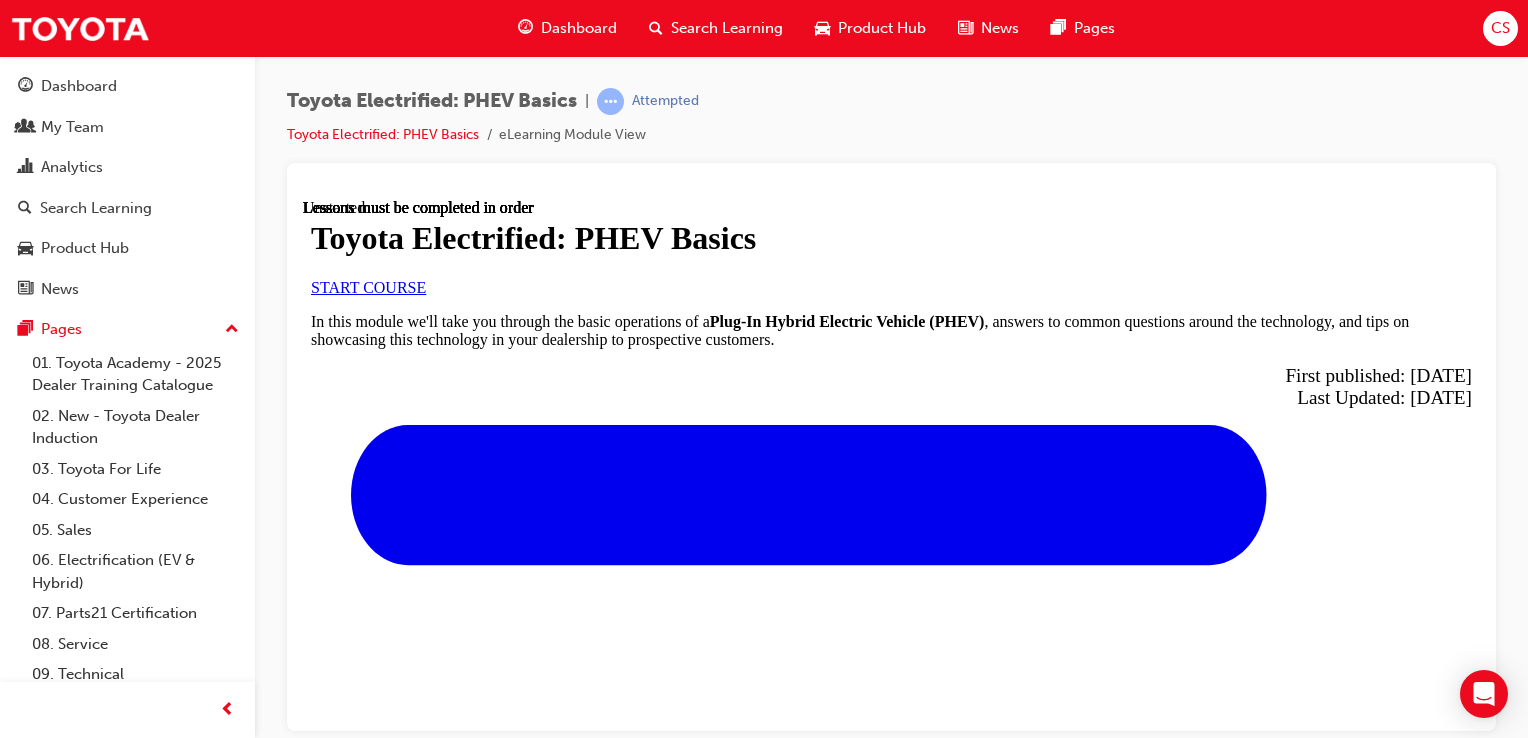 click on "START COURSE" at bounding box center (368, 286) 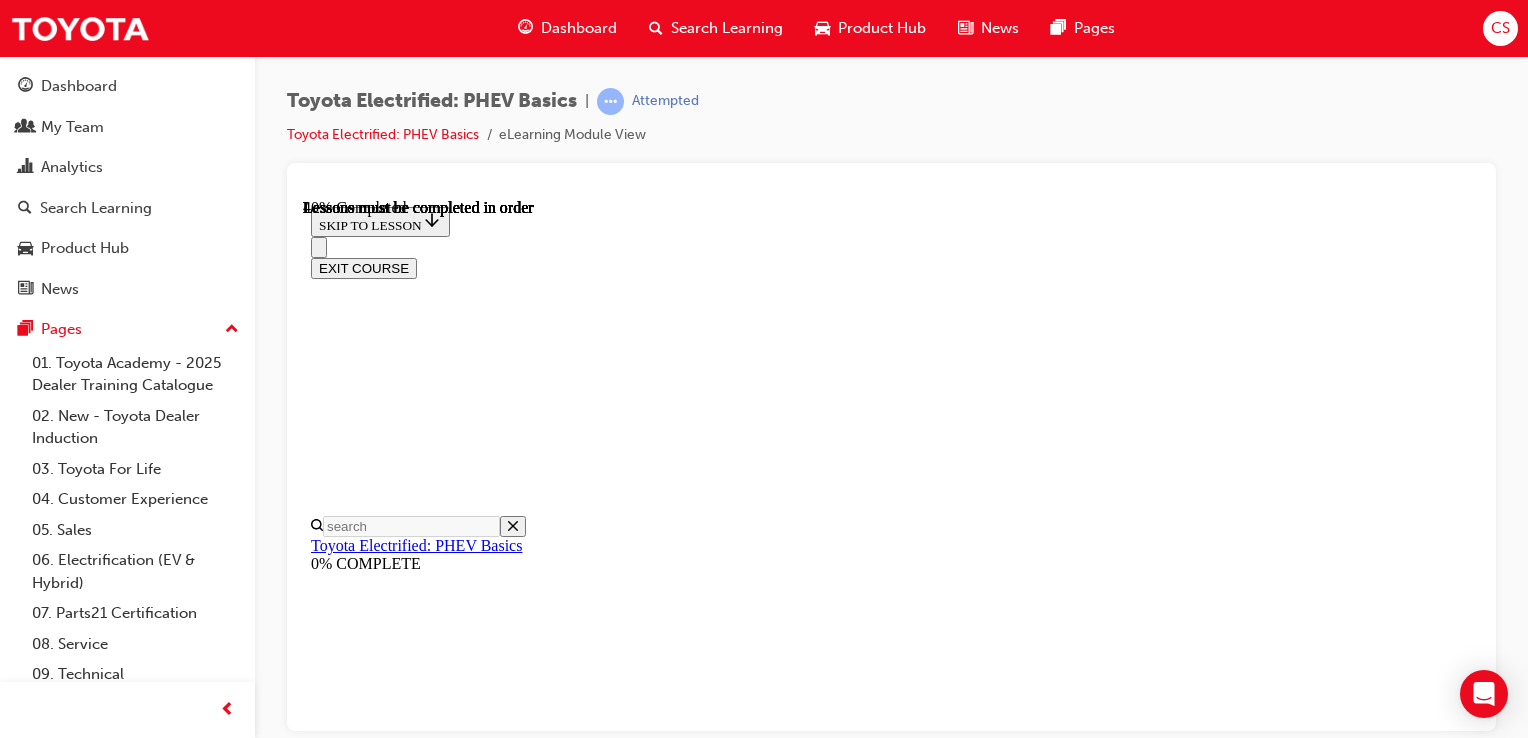 scroll, scrollTop: 562, scrollLeft: 0, axis: vertical 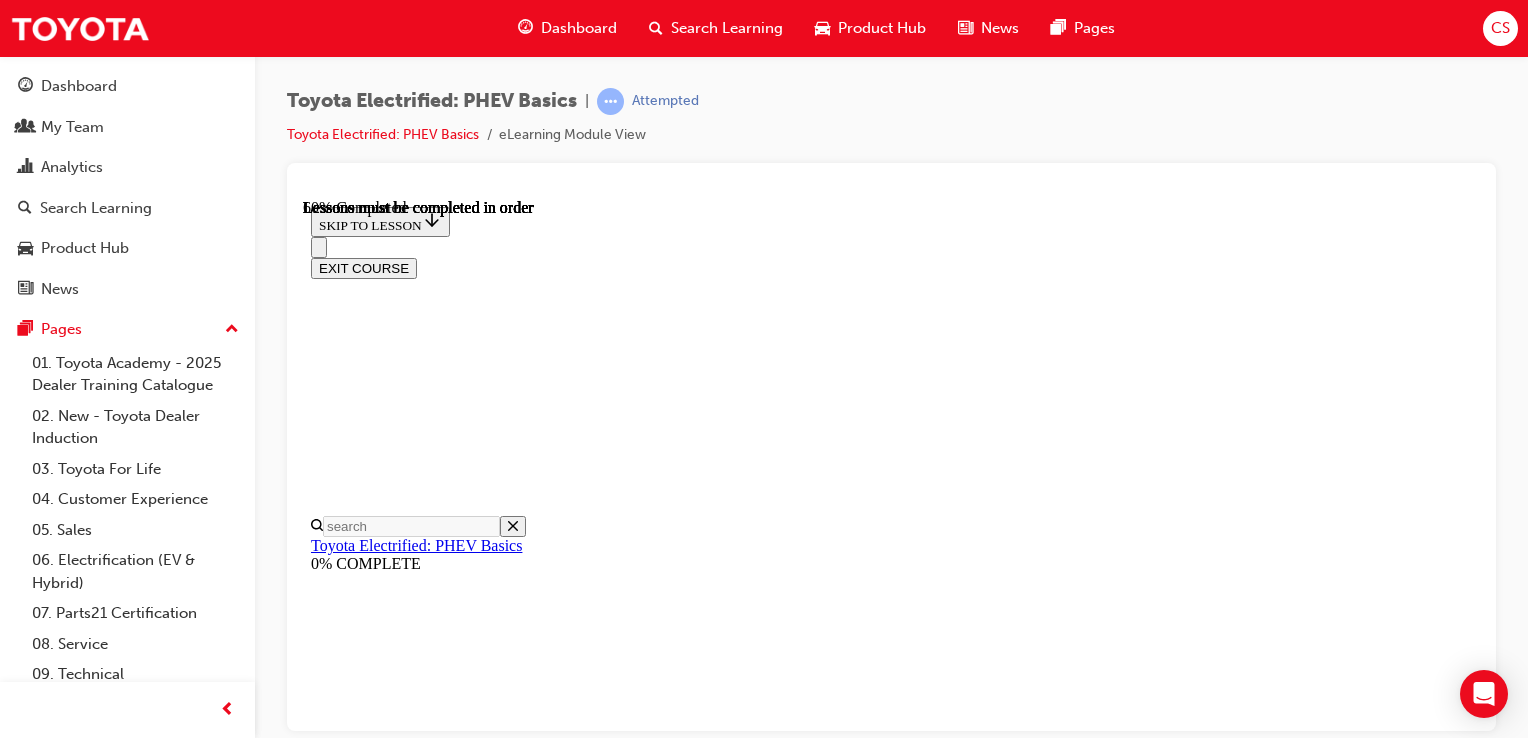 click at bounding box center (359, 11994) 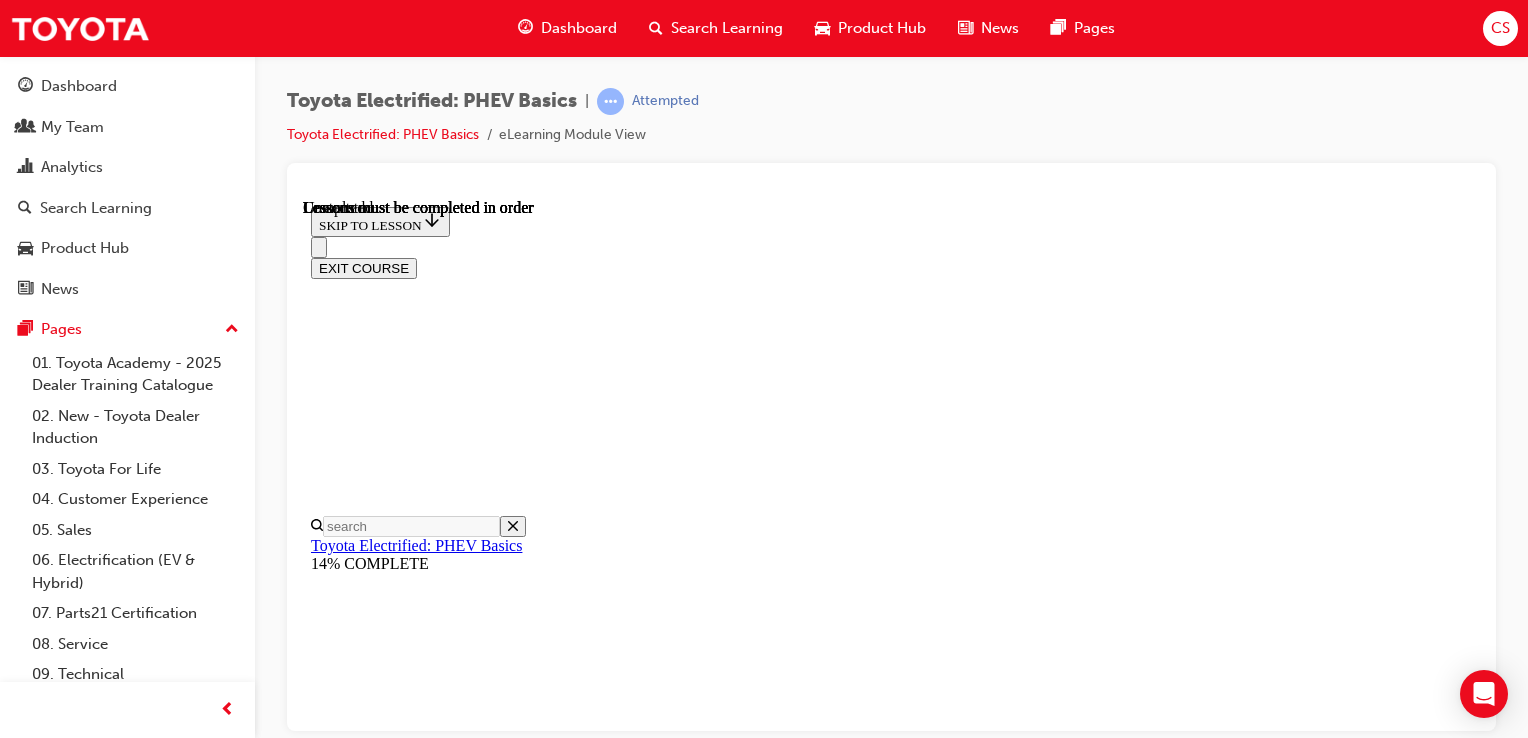 scroll, scrollTop: 2521, scrollLeft: 0, axis: vertical 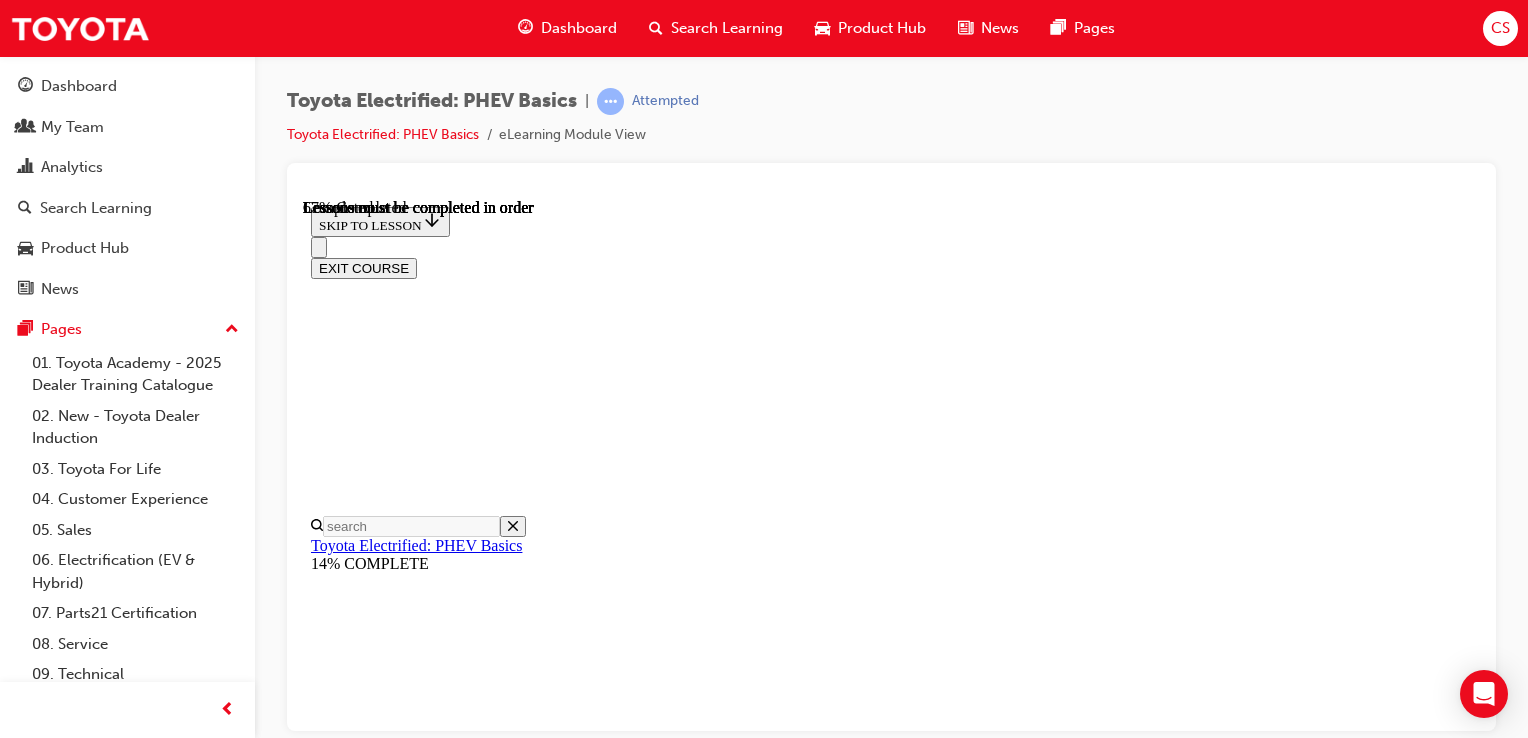 click at bounding box center [385, 10588] 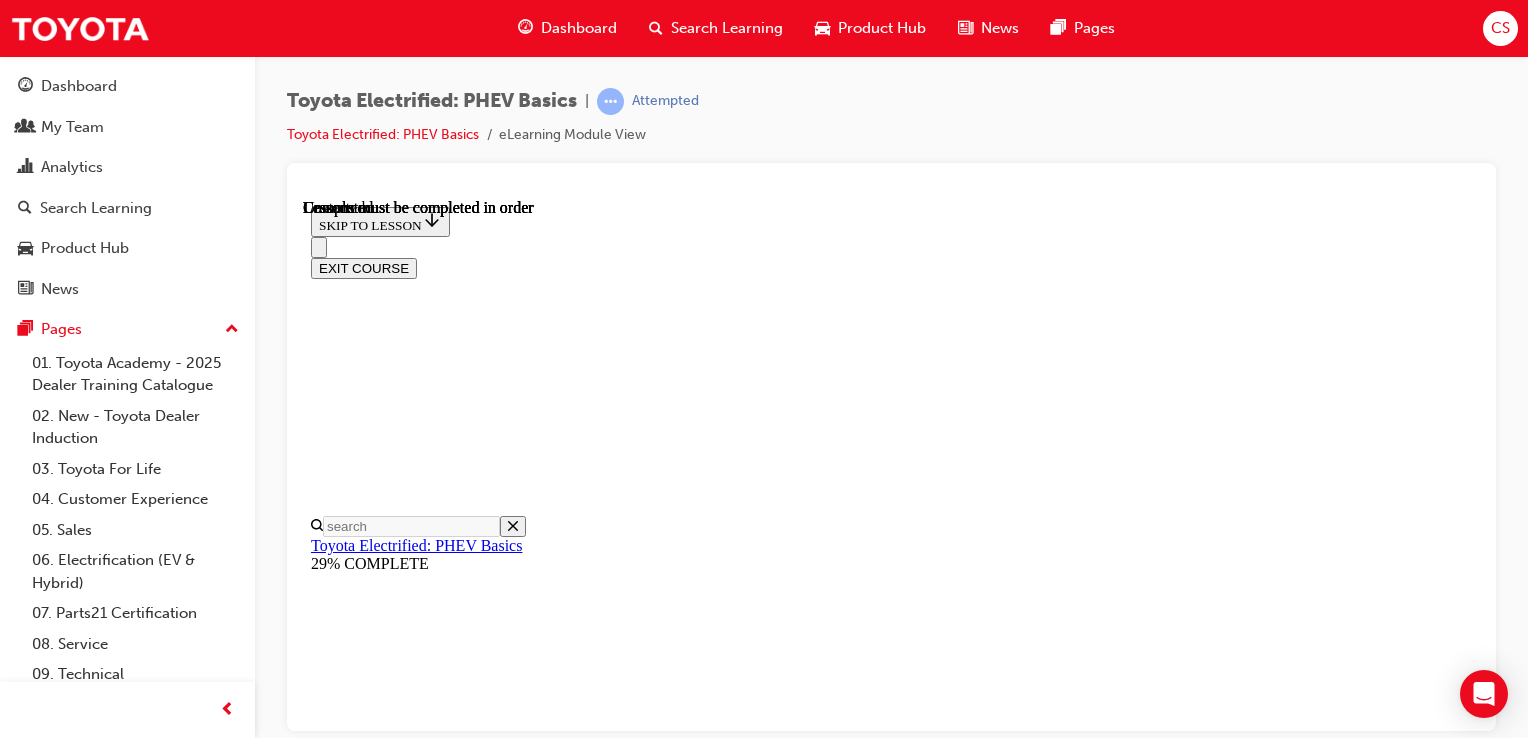 click at bounding box center [385, 10862] 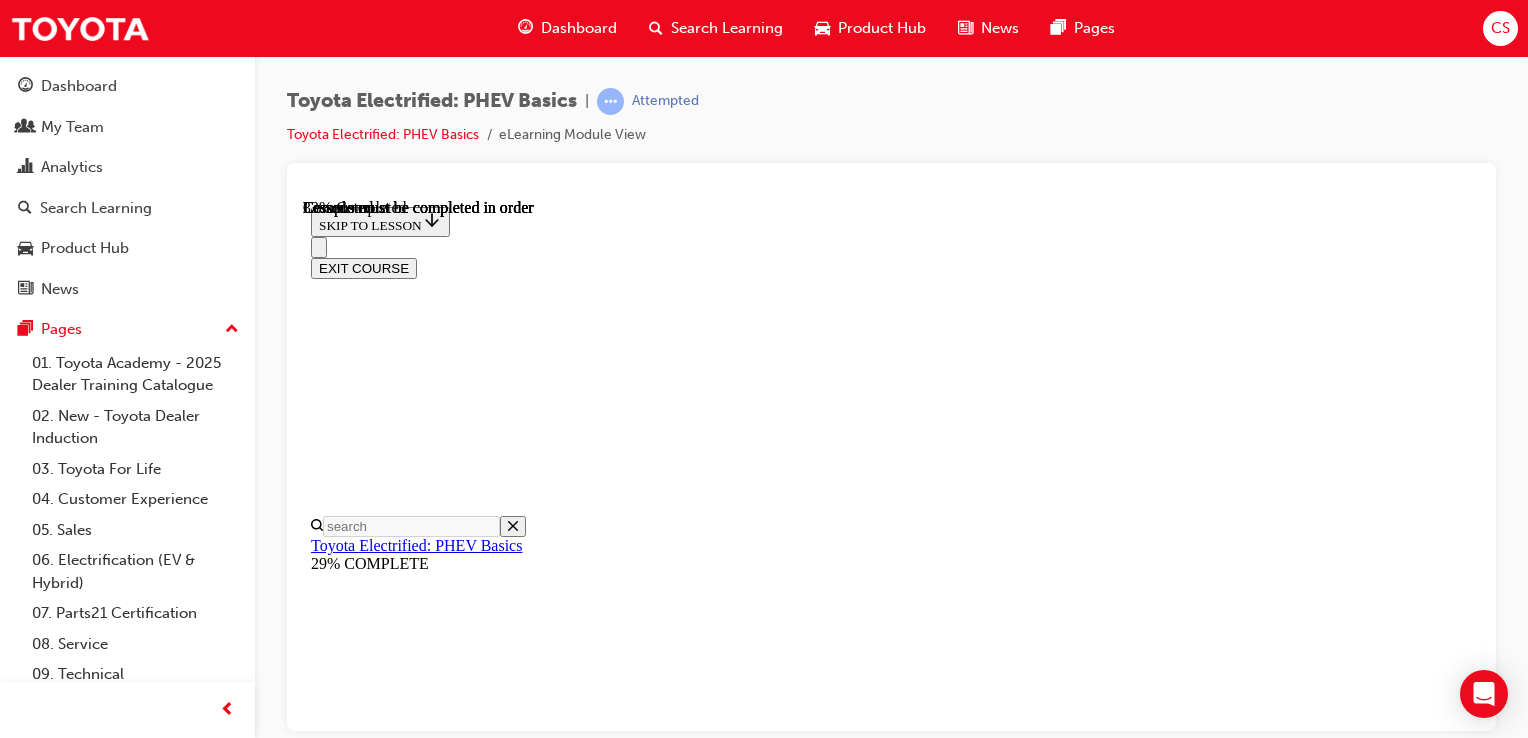 scroll, scrollTop: 308, scrollLeft: 0, axis: vertical 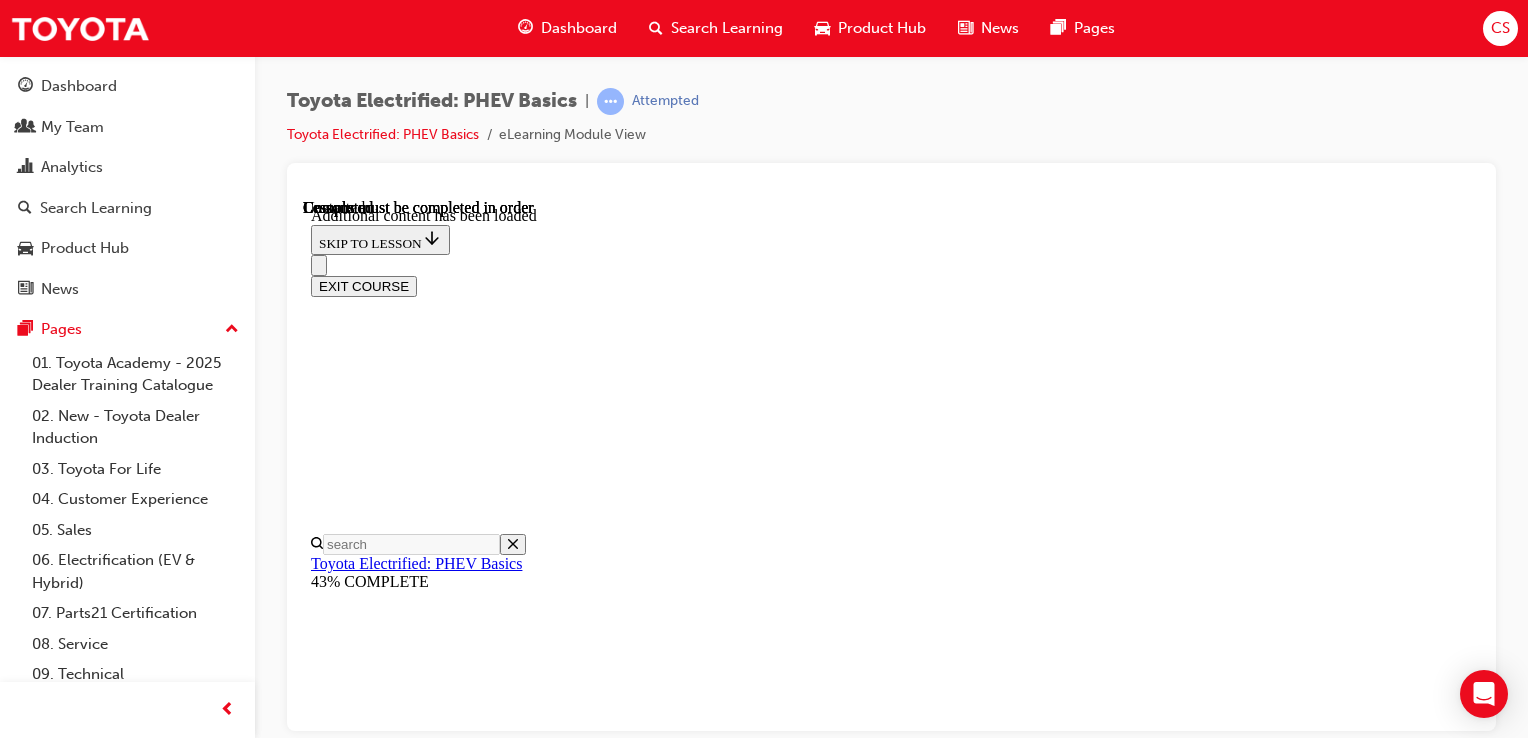 click on "Lesson 4 - PHEV FAQs" at bounding box center (387, 10975) 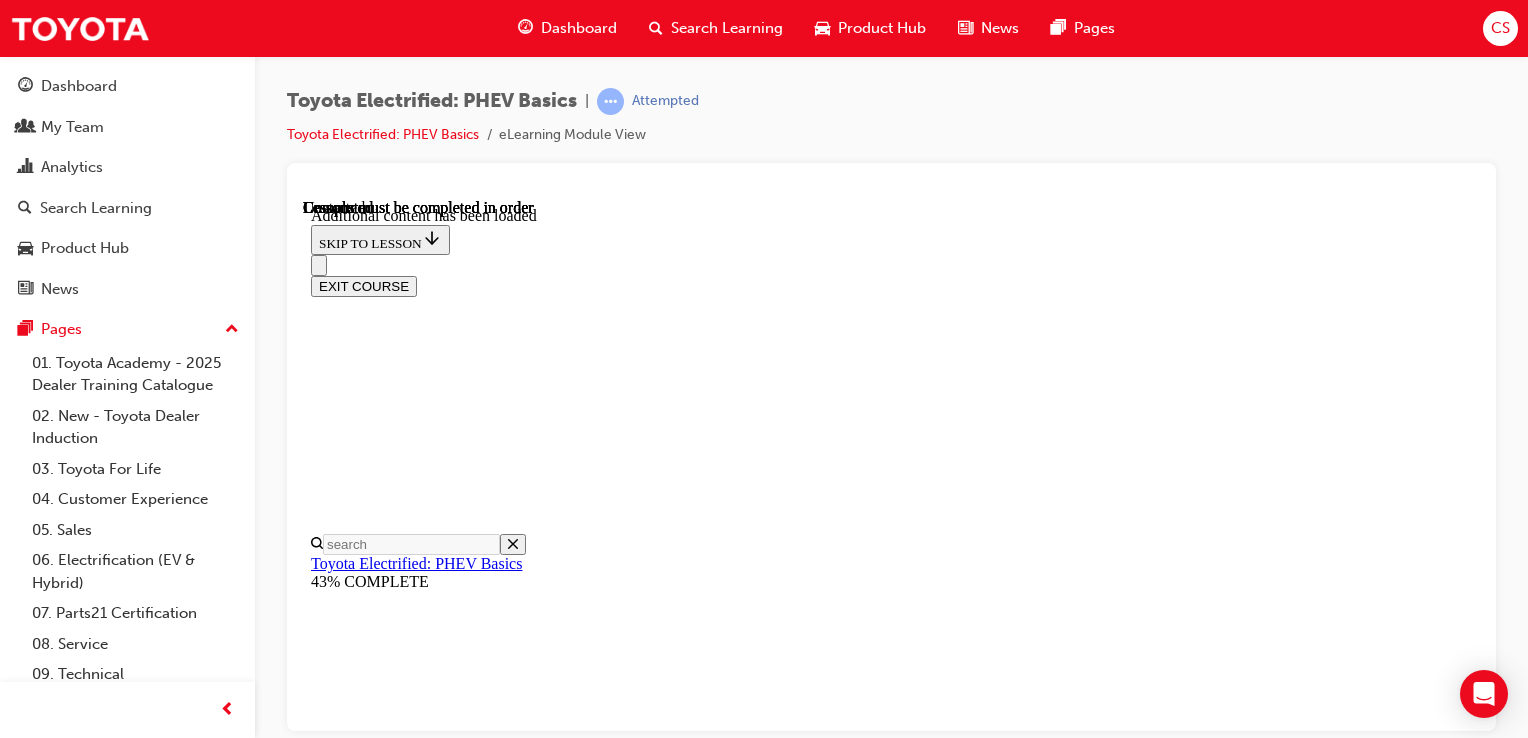 scroll, scrollTop: 0, scrollLeft: 0, axis: both 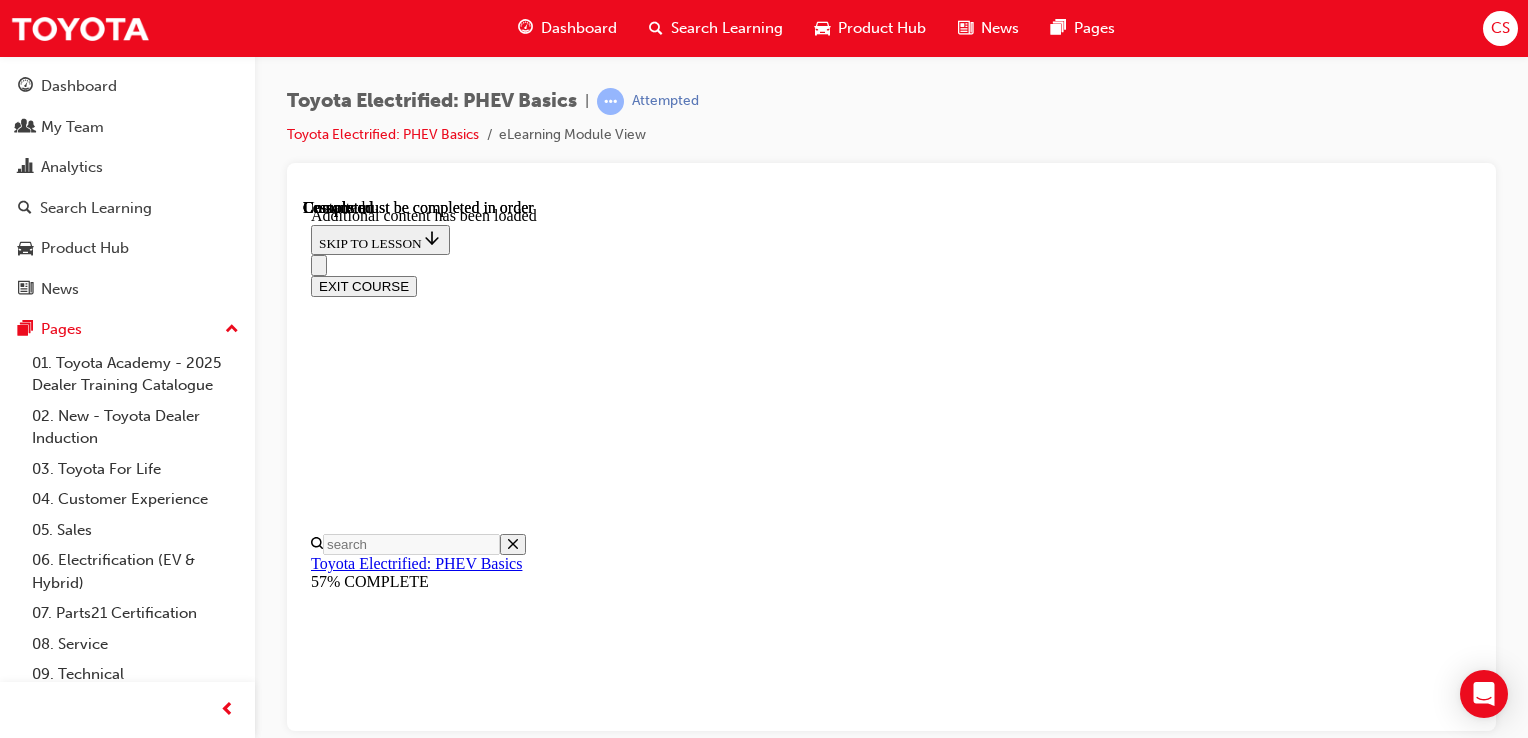 click on "Is Toyota new to PHEVs?" at bounding box center [394, 10318] 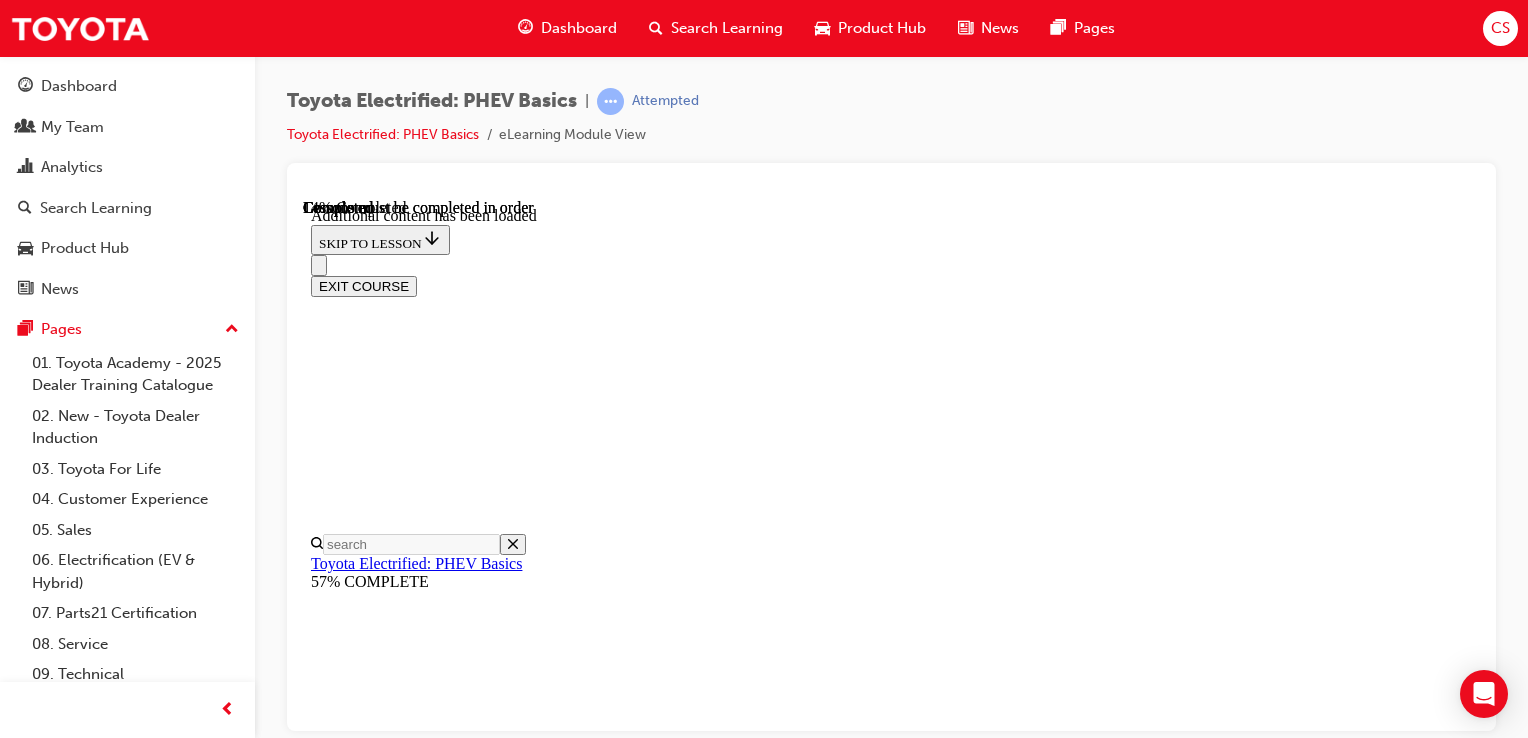 scroll, scrollTop: 62, scrollLeft: 0, axis: vertical 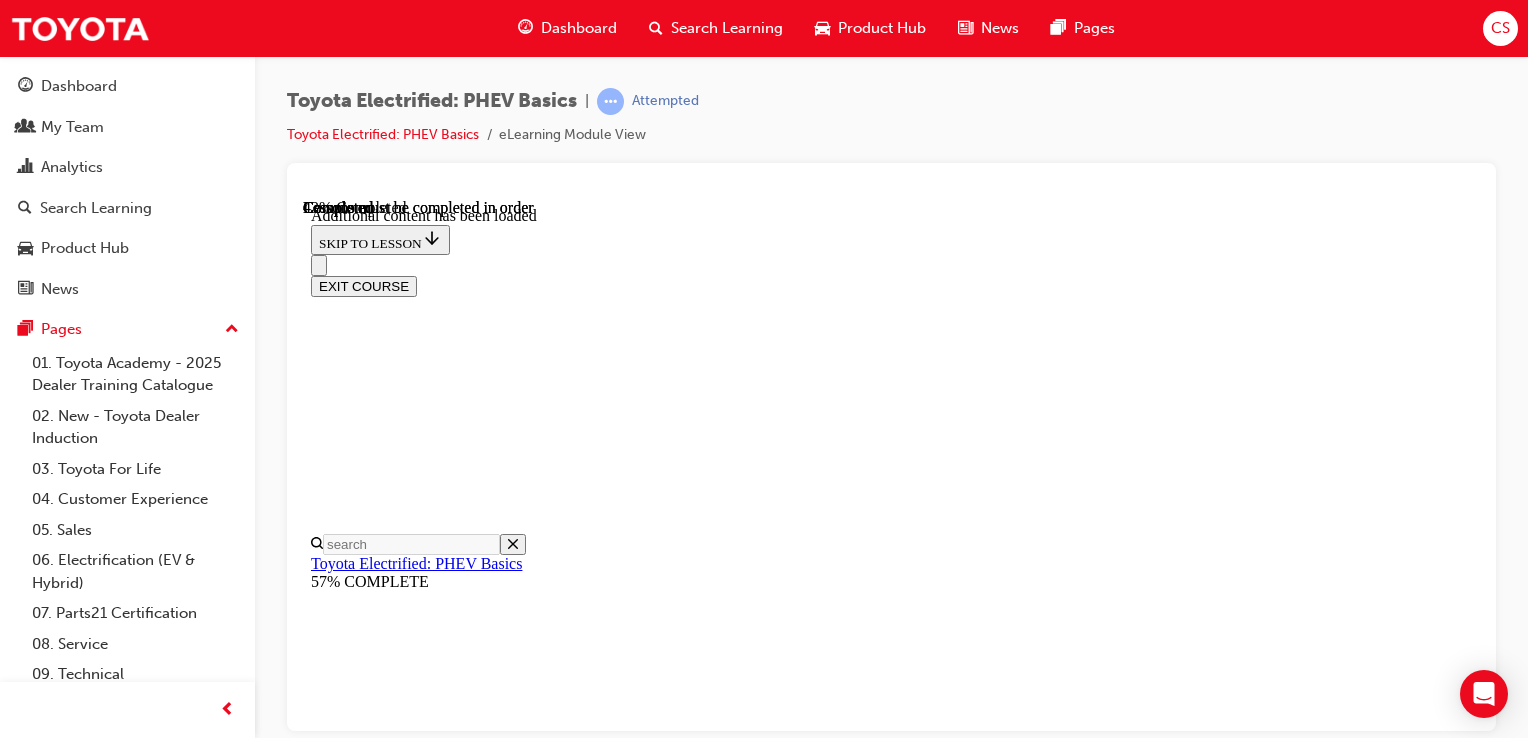 click on "CONTINUE" at bounding box center (353, 10773) 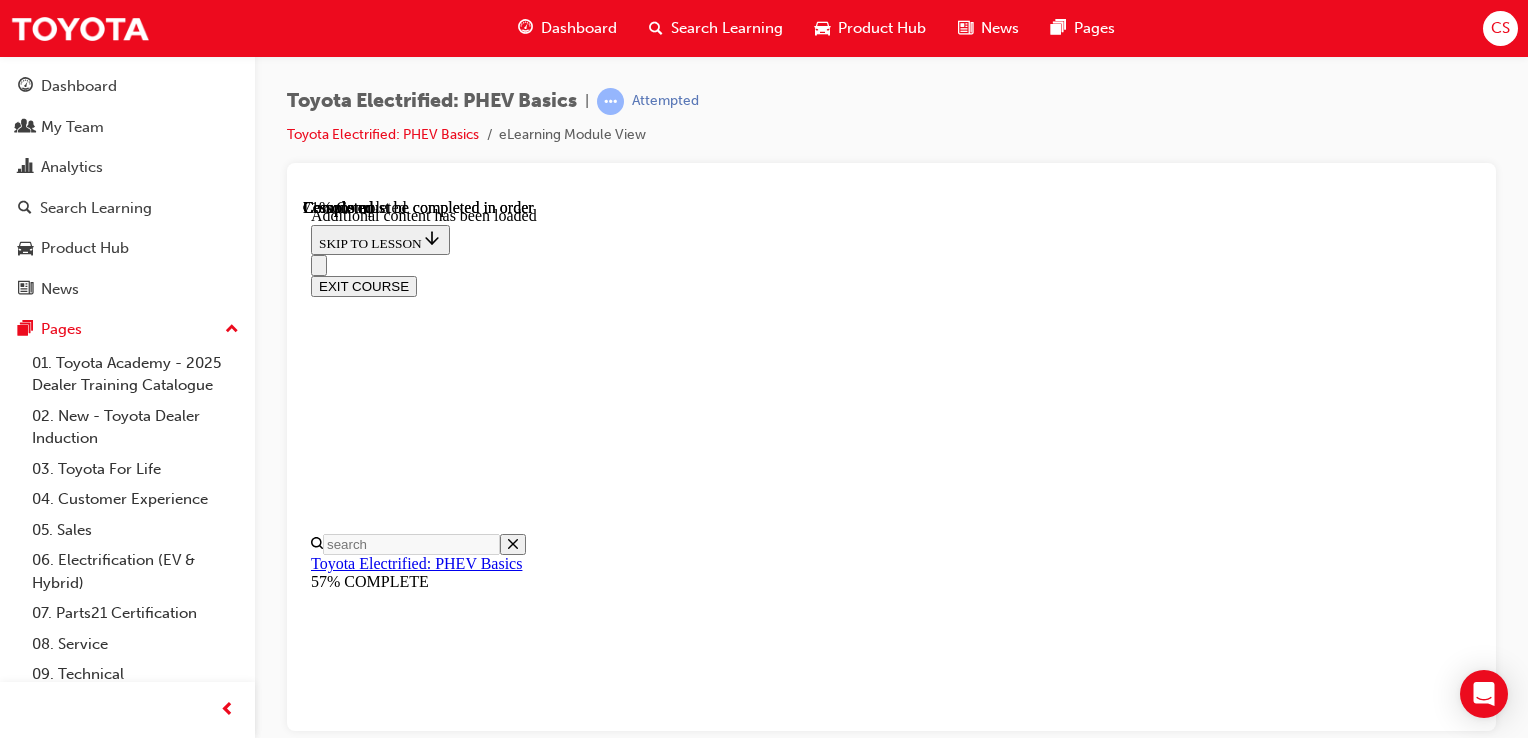 scroll, scrollTop: 1144, scrollLeft: 0, axis: vertical 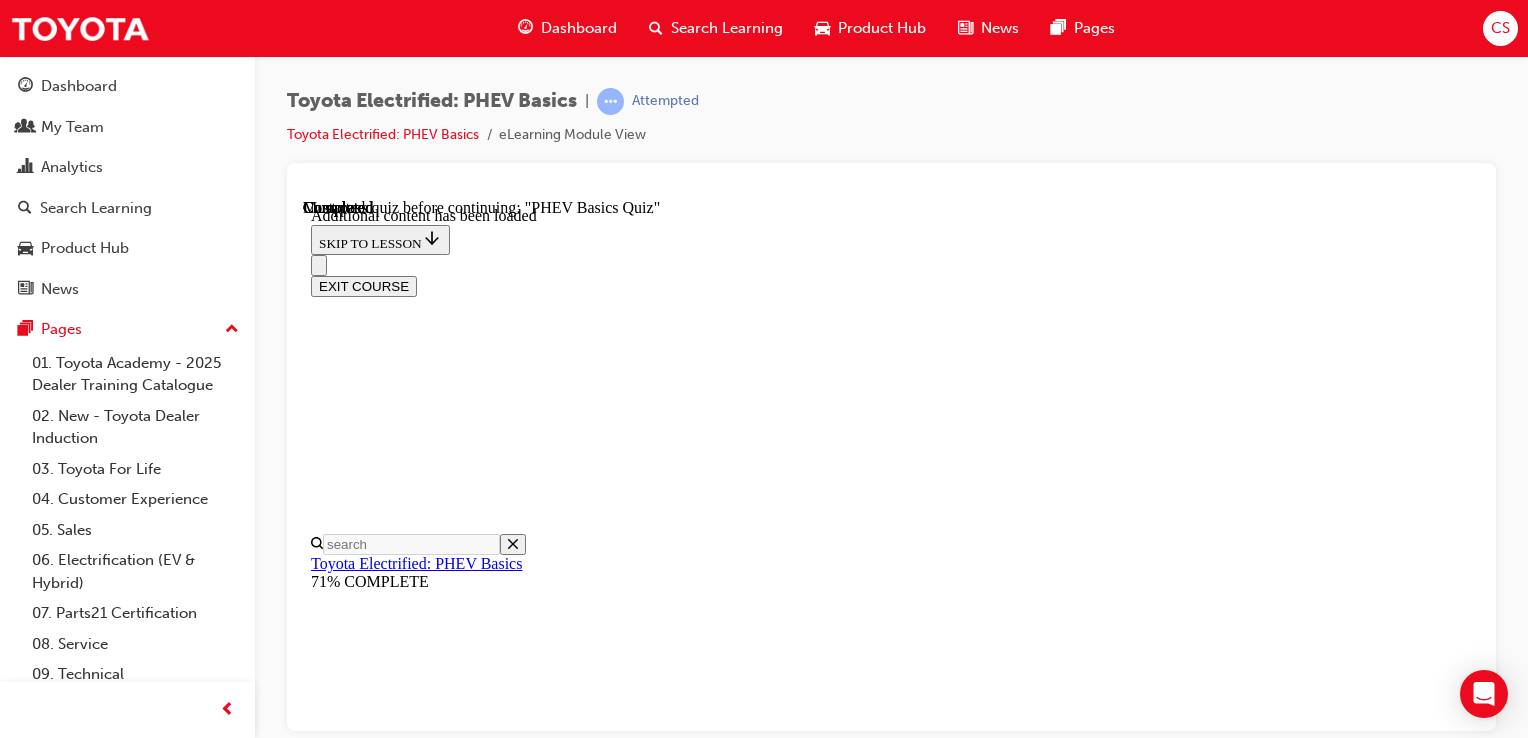 click on "Lesson 6 - PHEV Basics Quiz" at bounding box center (407, 11379) 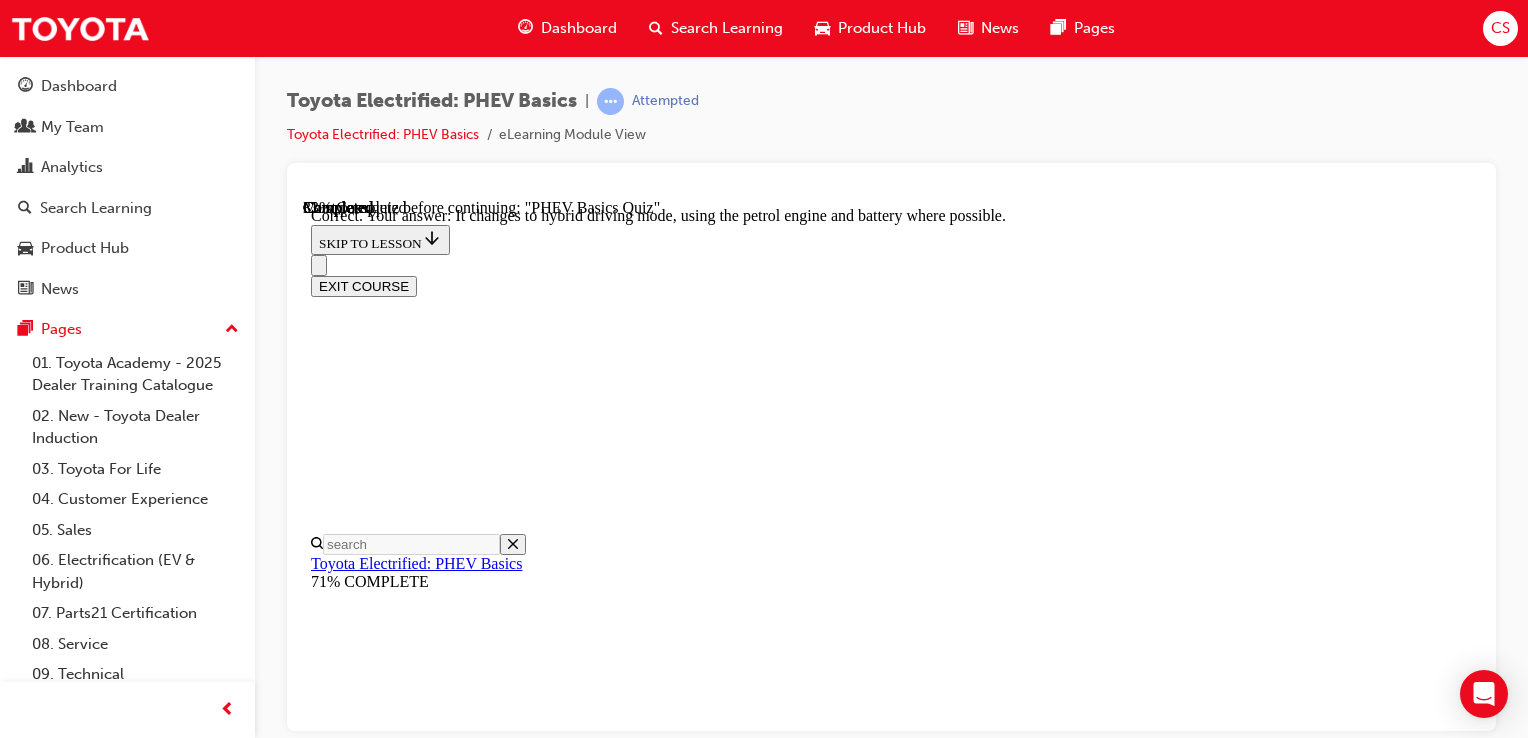 scroll, scrollTop: 428, scrollLeft: 0, axis: vertical 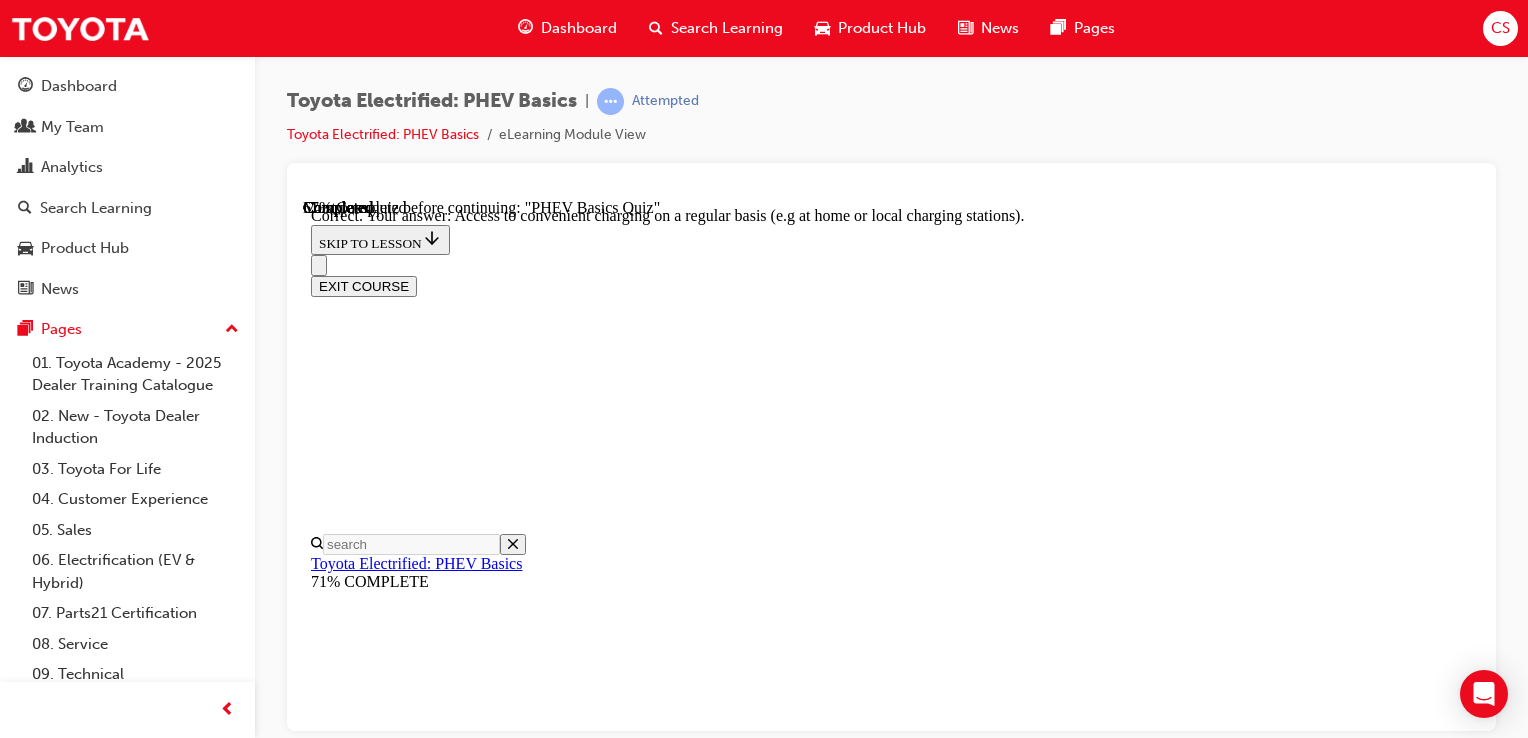 click on "NEXT" at bounding box center [337, 23191] 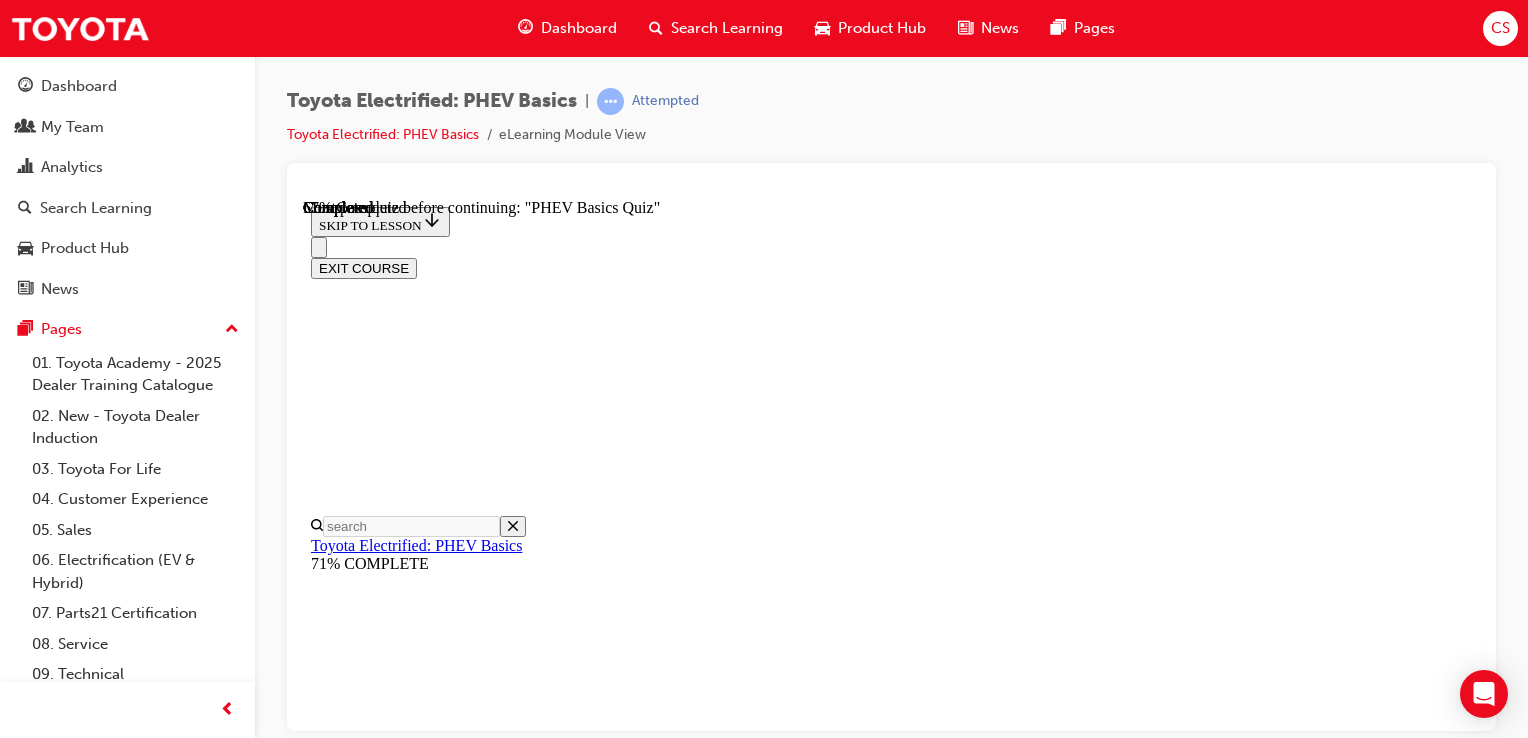 scroll, scrollTop: 300, scrollLeft: 0, axis: vertical 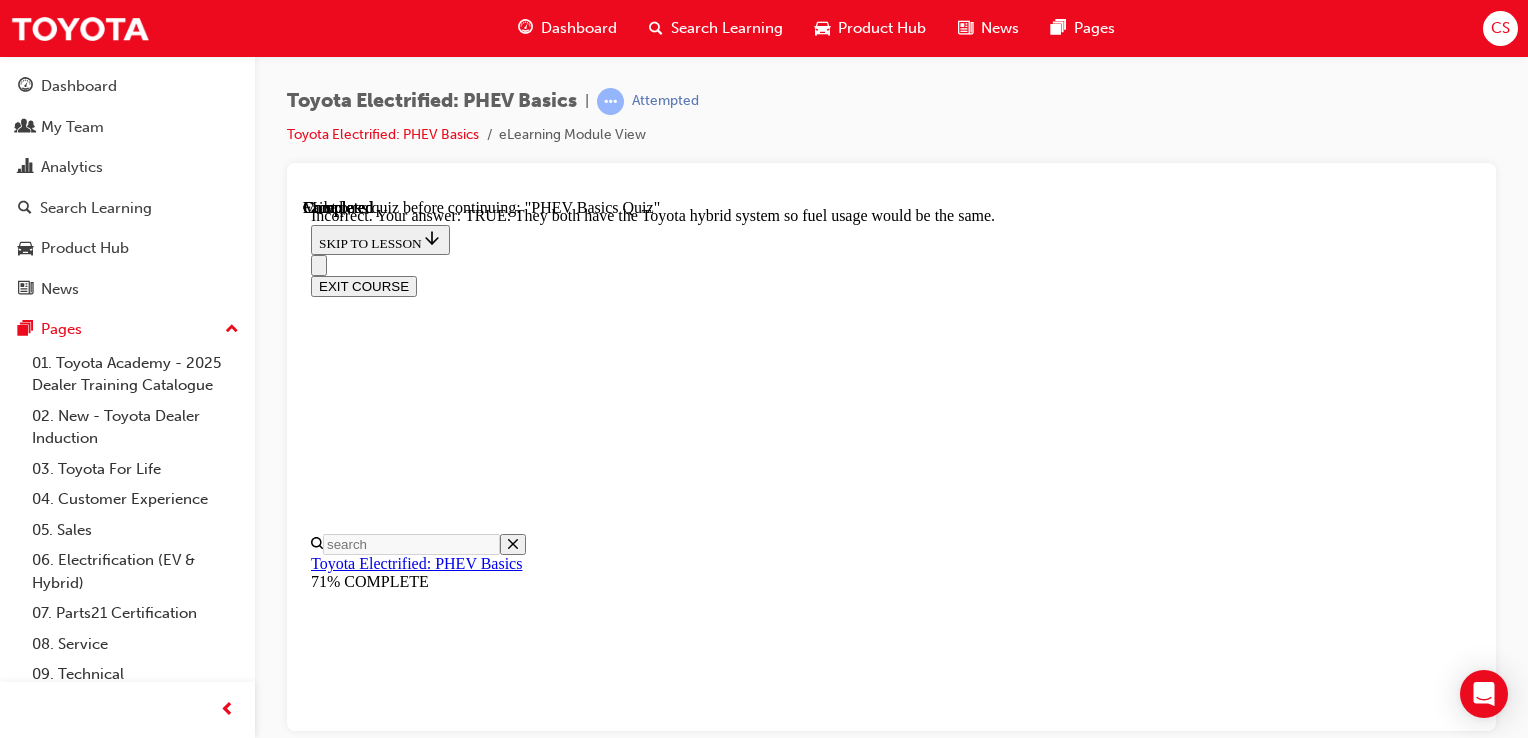 click on "NEXT" at bounding box center [337, 23173] 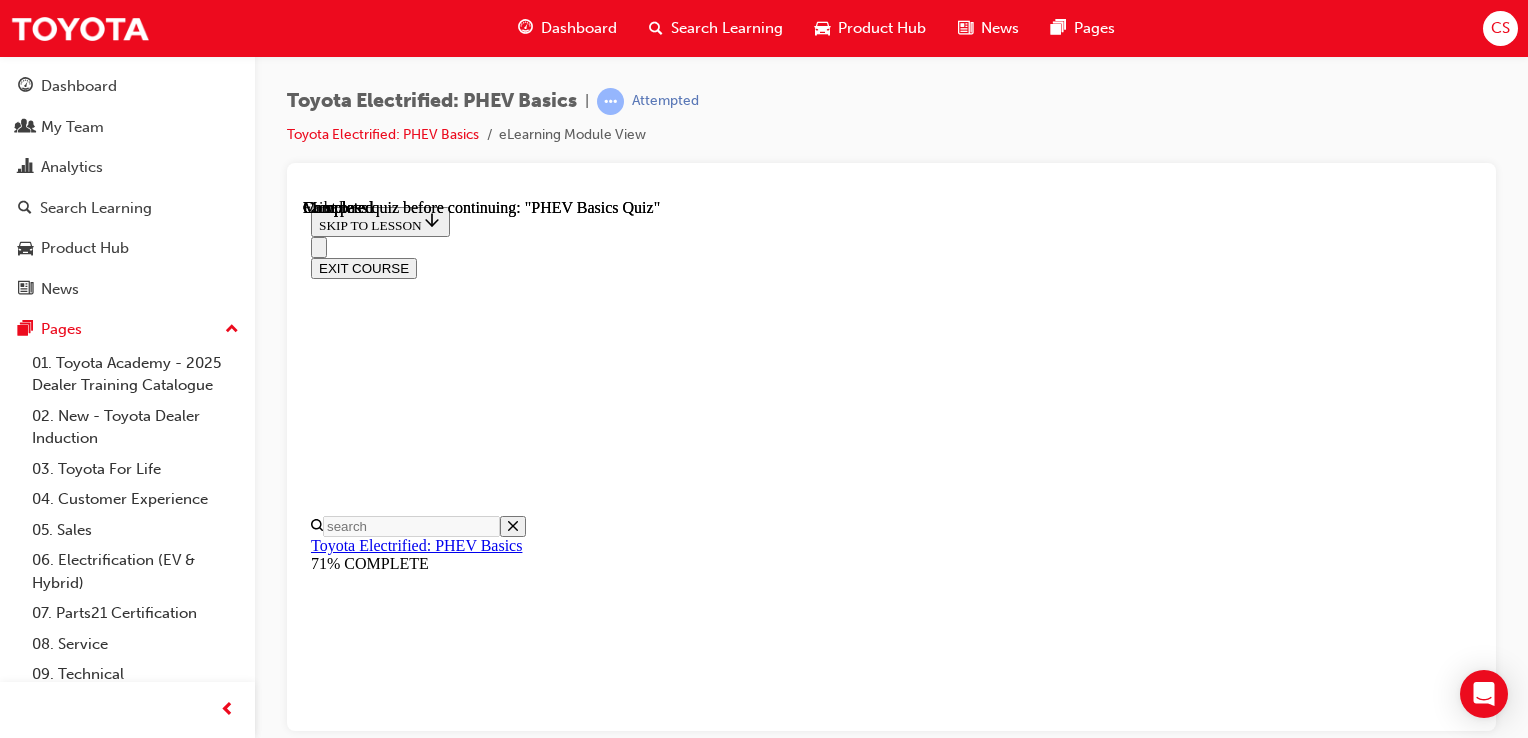 scroll, scrollTop: 548, scrollLeft: 0, axis: vertical 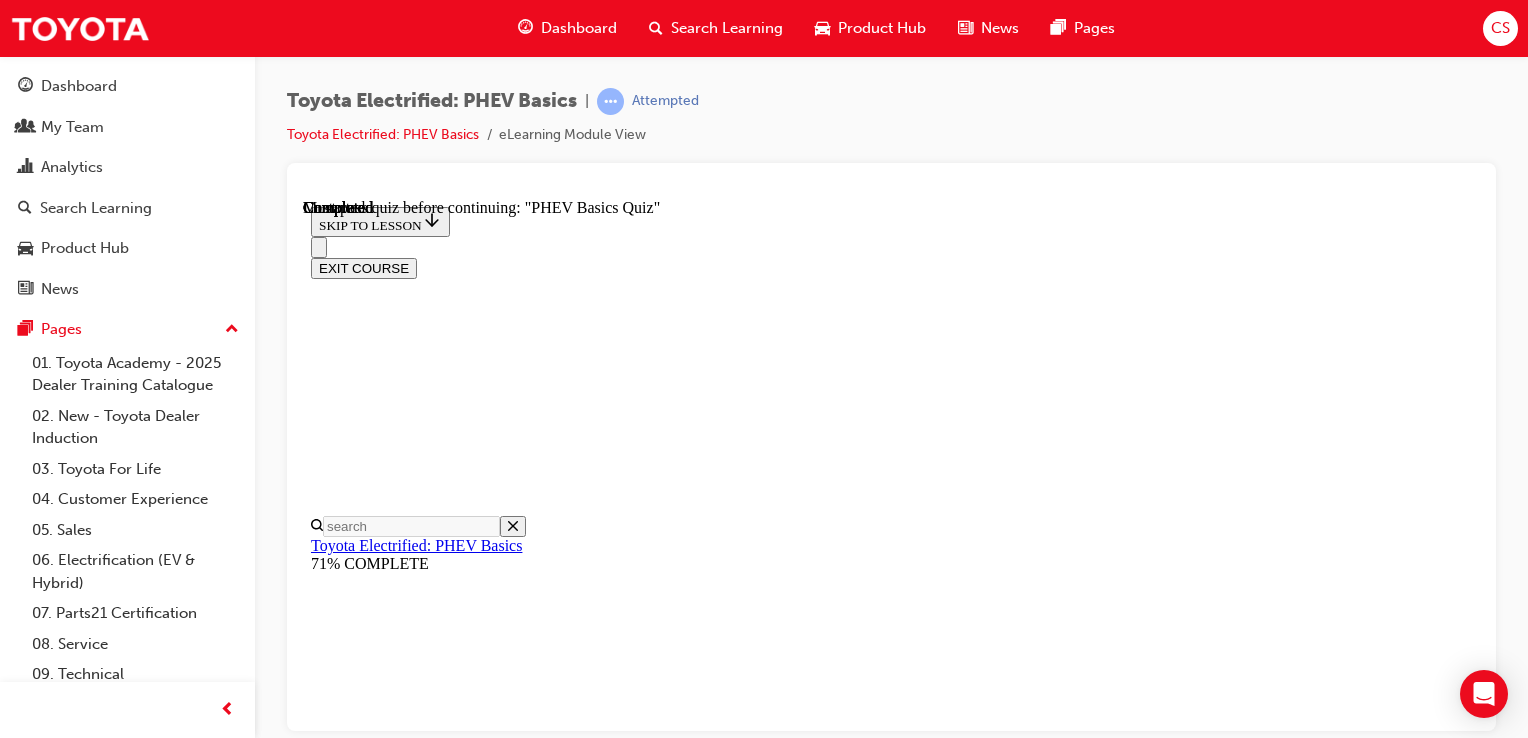 click on "TAKE AGAIN" at bounding box center (359, 10217) 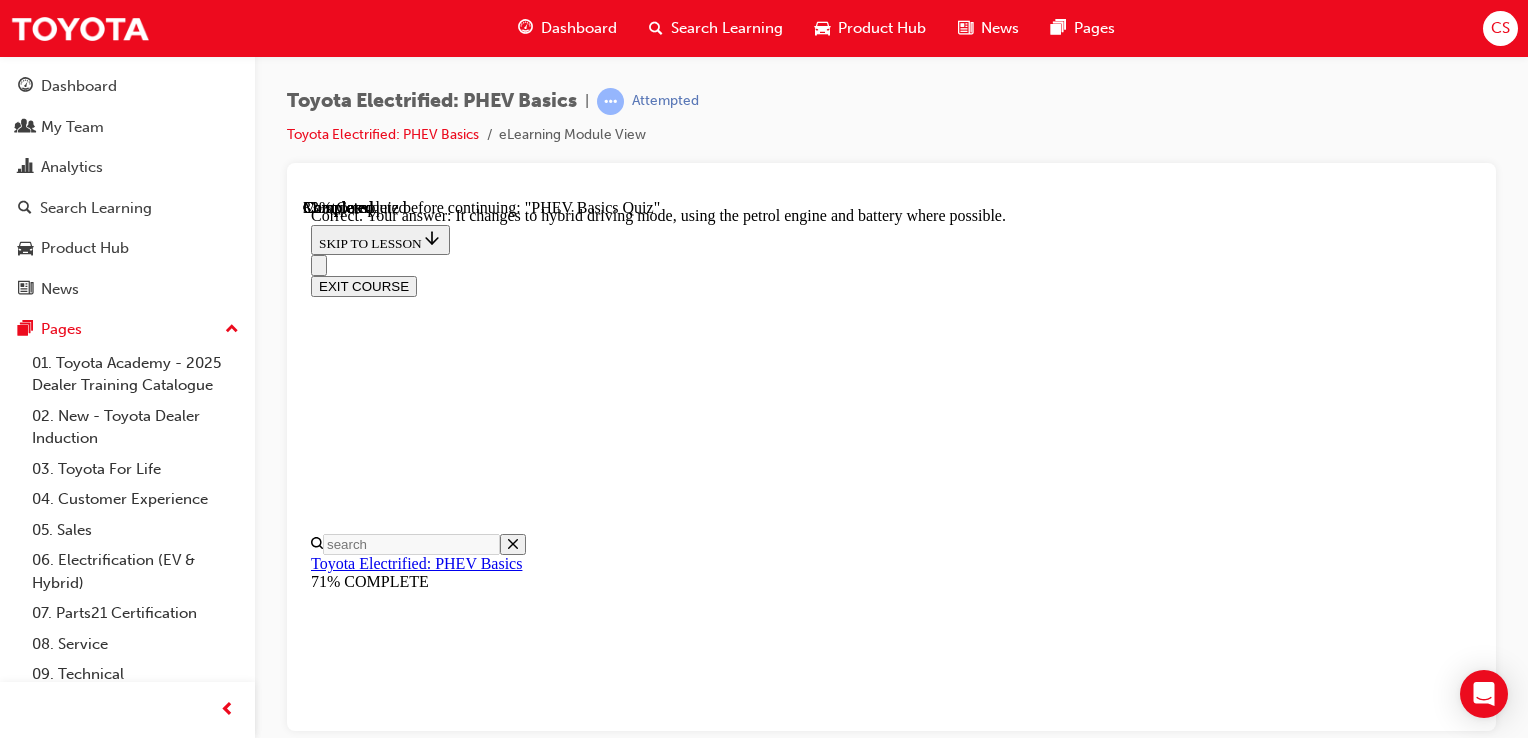 scroll, scrollTop: 428, scrollLeft: 0, axis: vertical 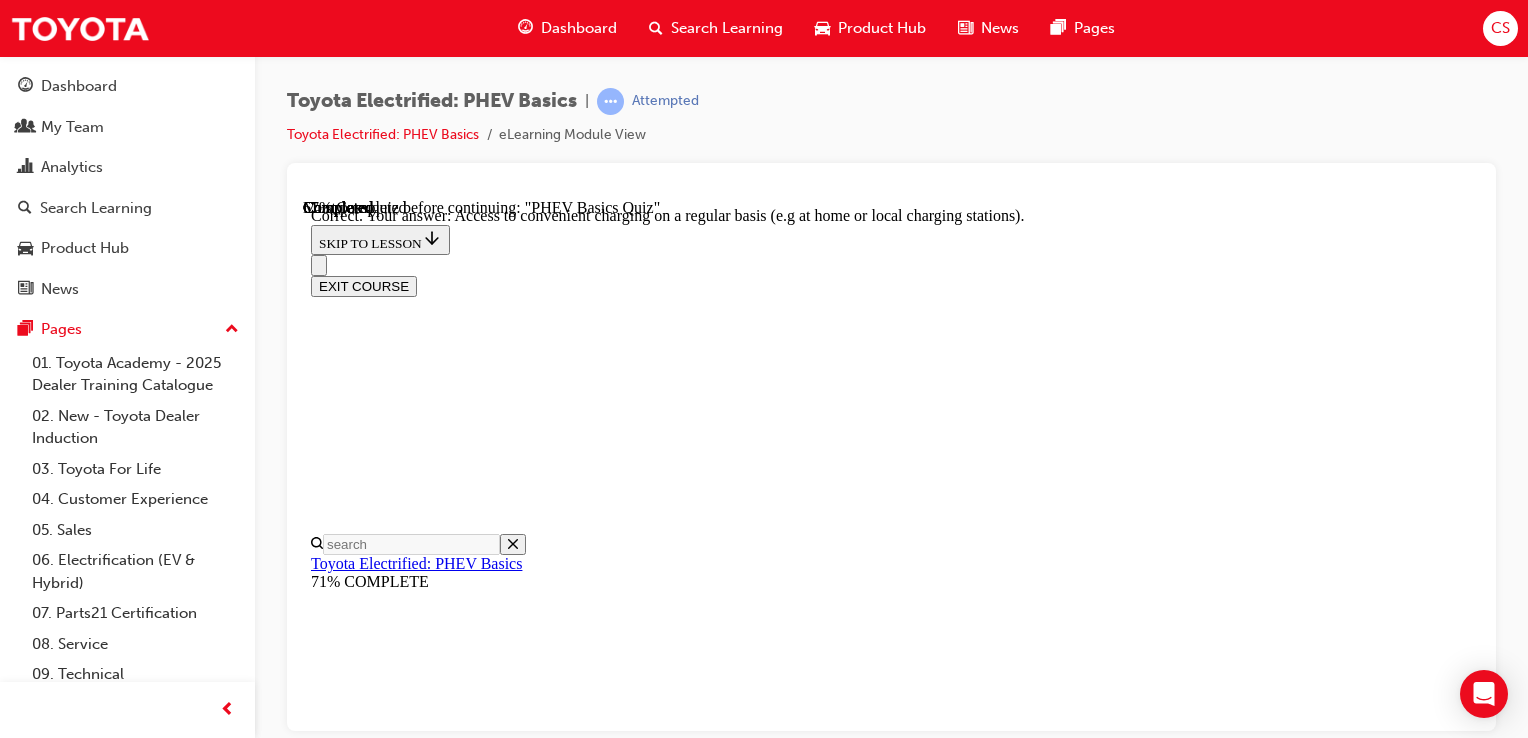 click on "NEXT" at bounding box center (337, 23191) 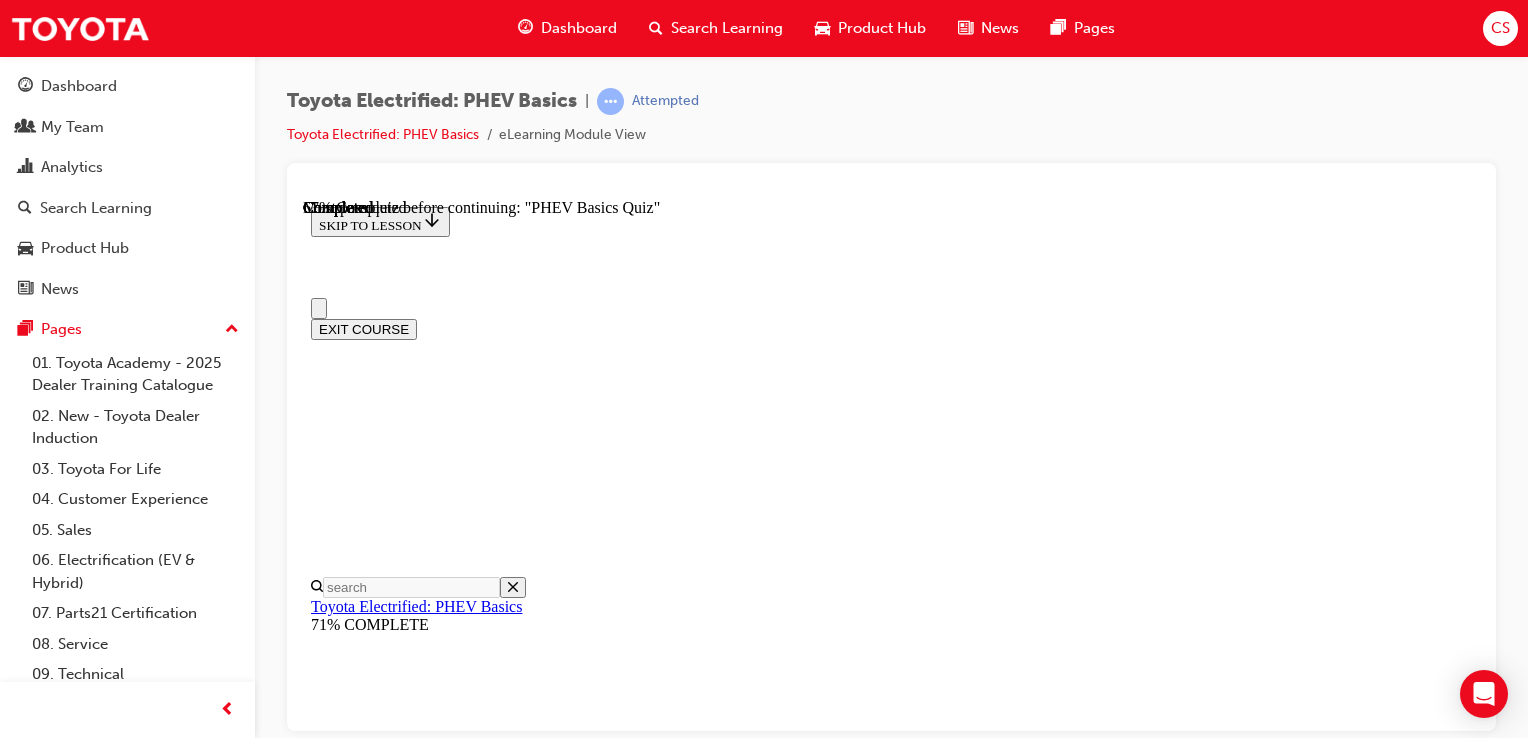 scroll, scrollTop: 300, scrollLeft: 0, axis: vertical 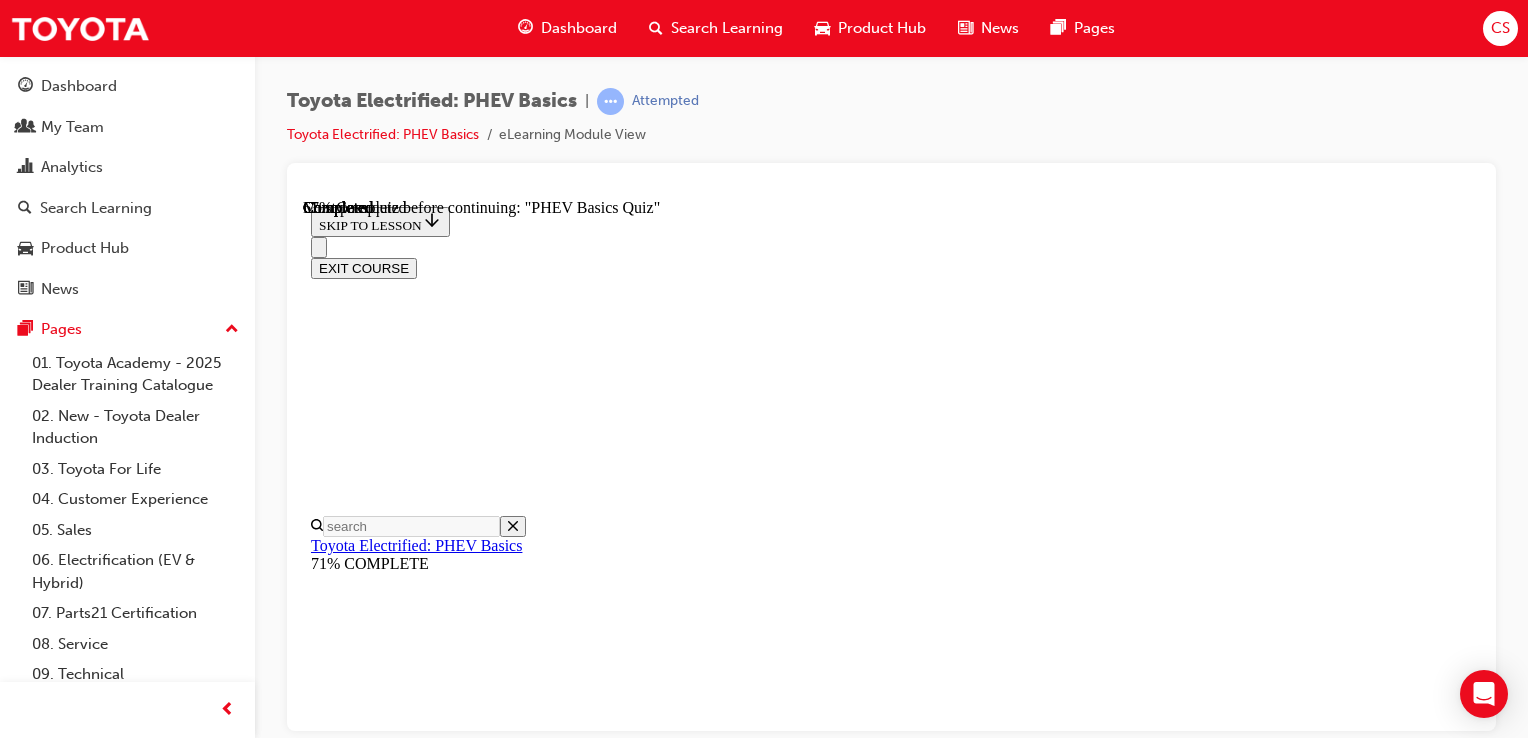 click at bounding box center [891, 22002] 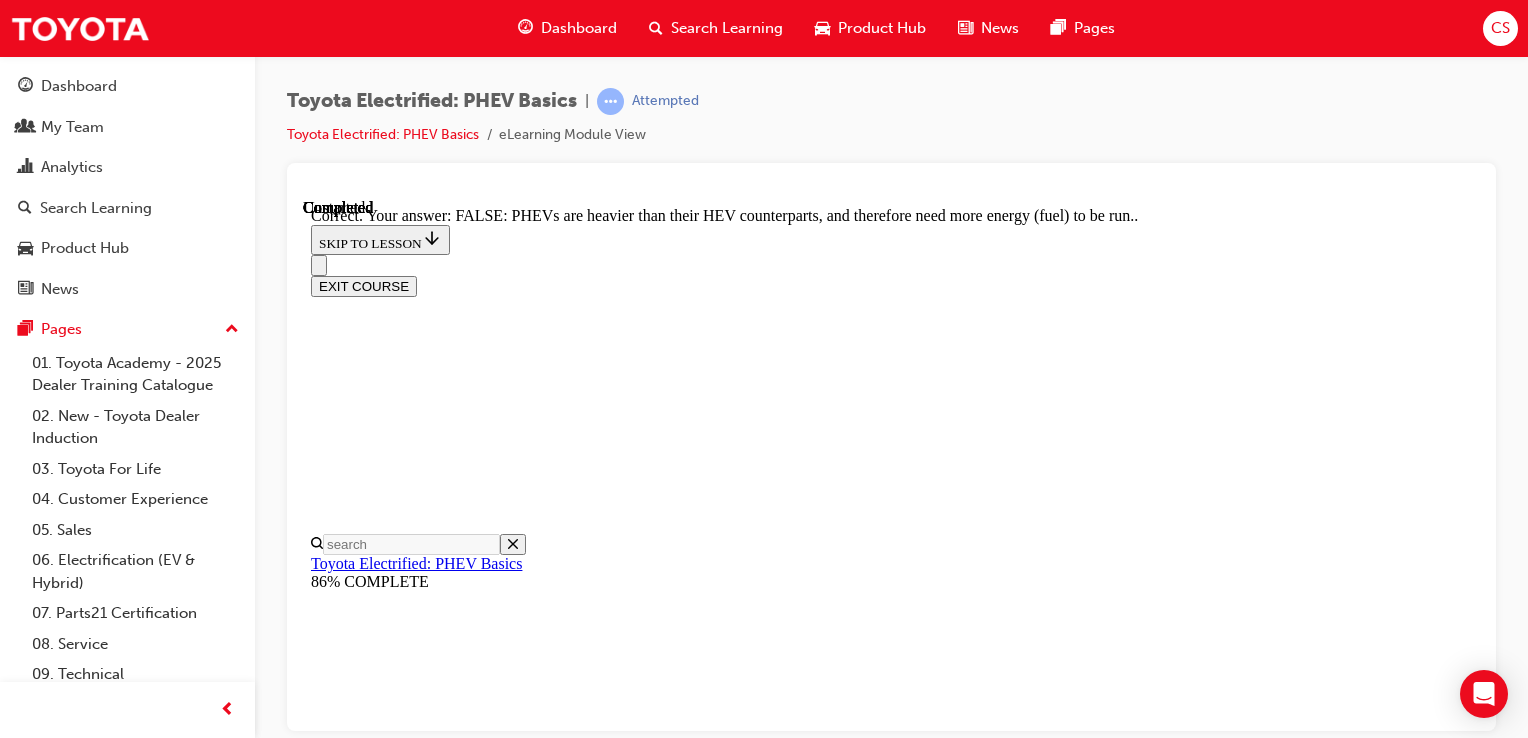 scroll, scrollTop: 578, scrollLeft: 0, axis: vertical 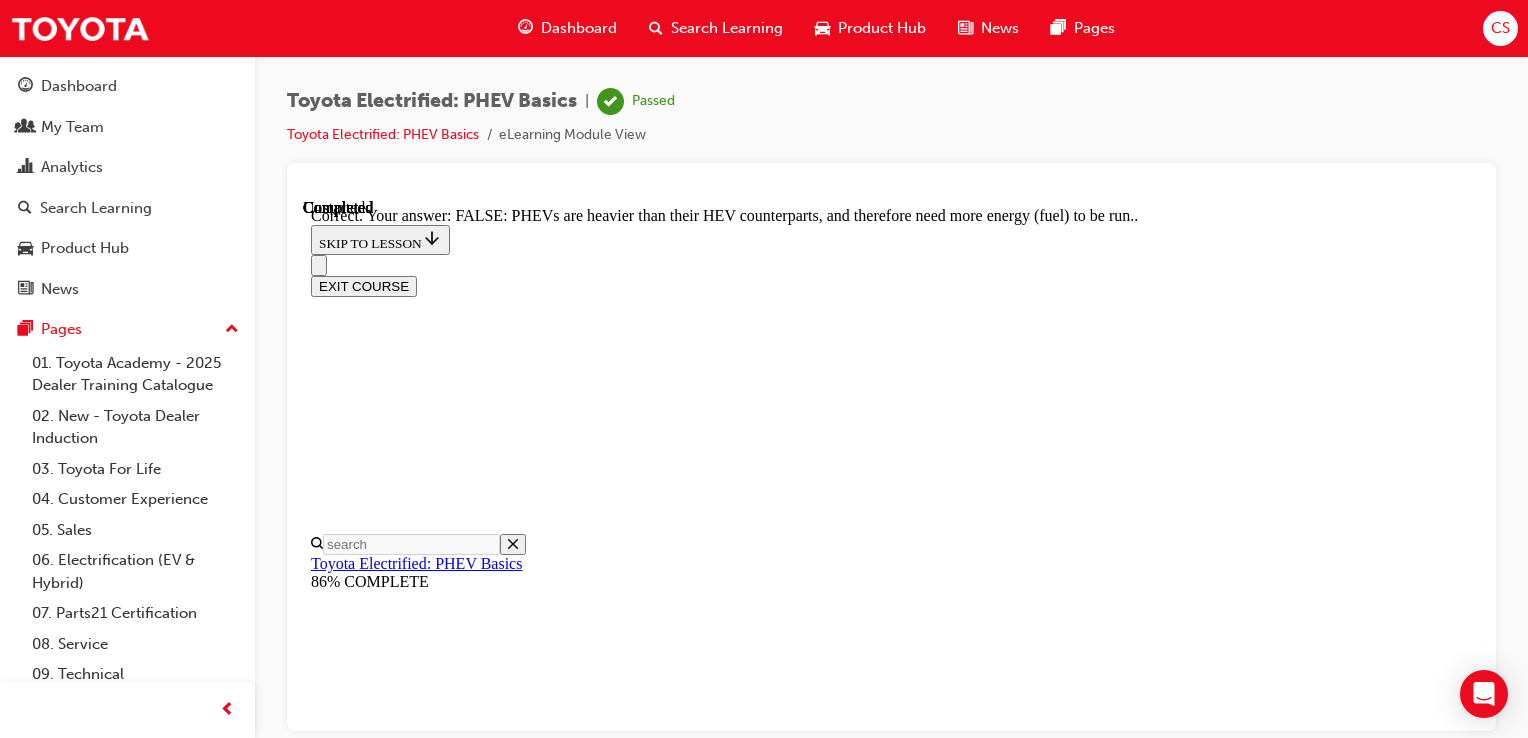 click on "NEXT" at bounding box center [337, 23155] 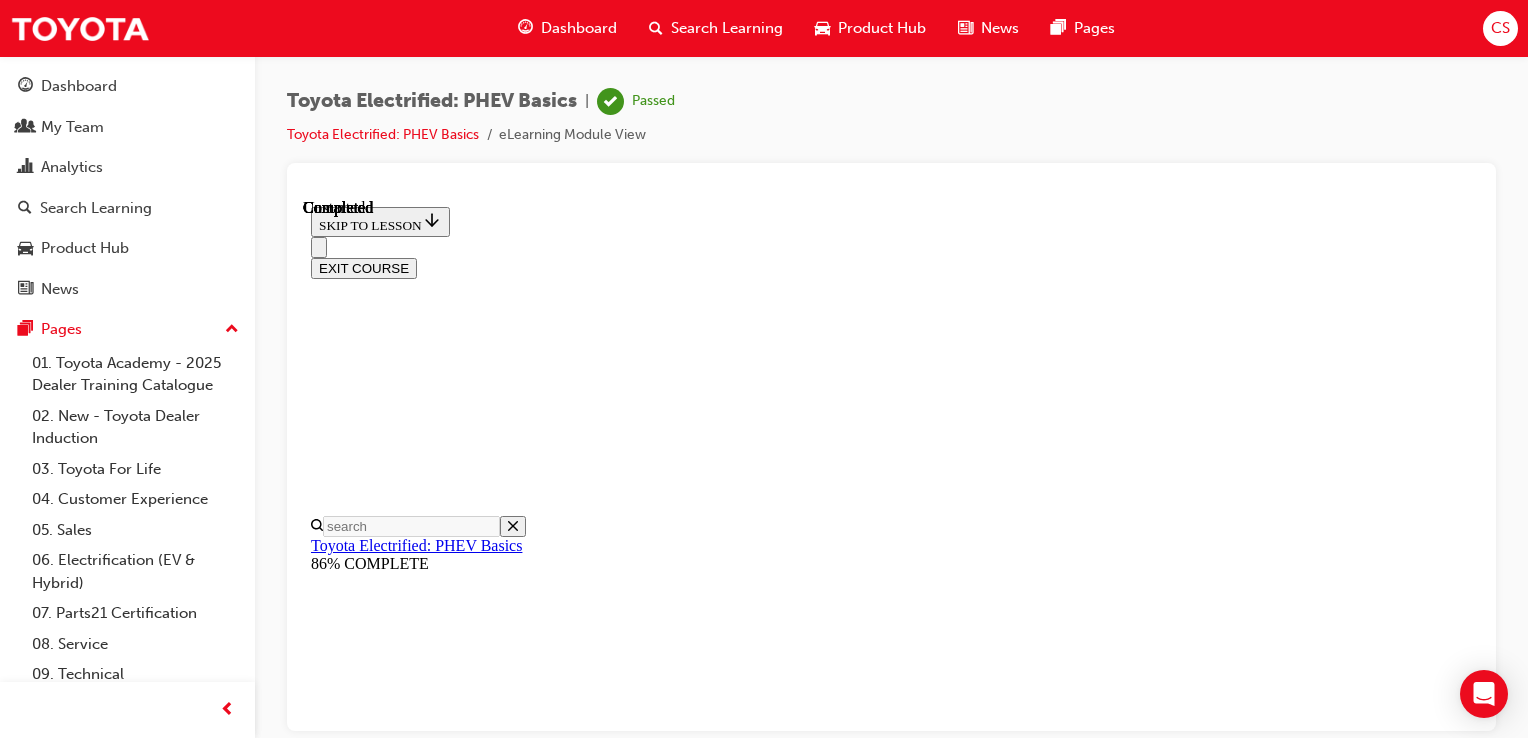 scroll, scrollTop: 548, scrollLeft: 0, axis: vertical 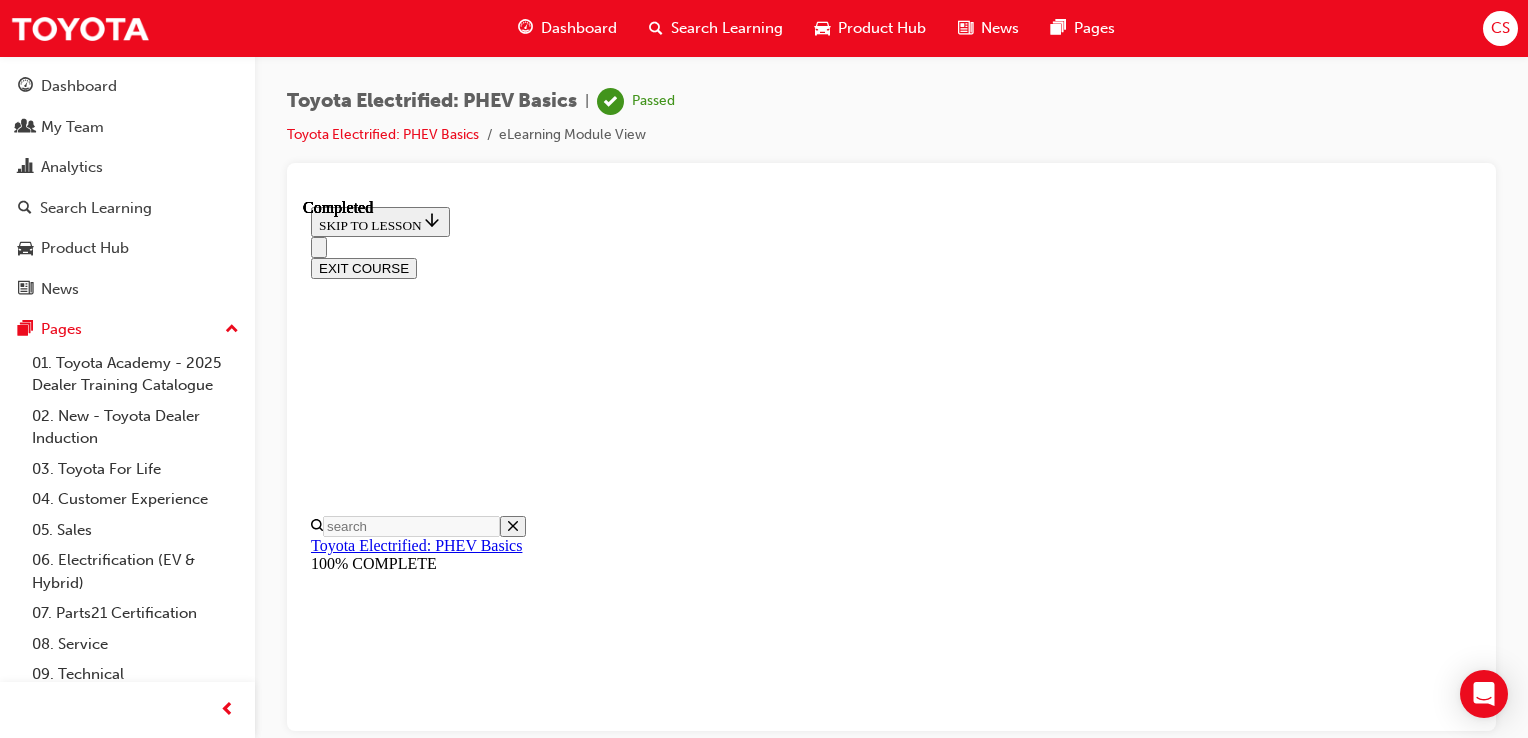 click on "EXIT COURSE" at bounding box center (364, 267) 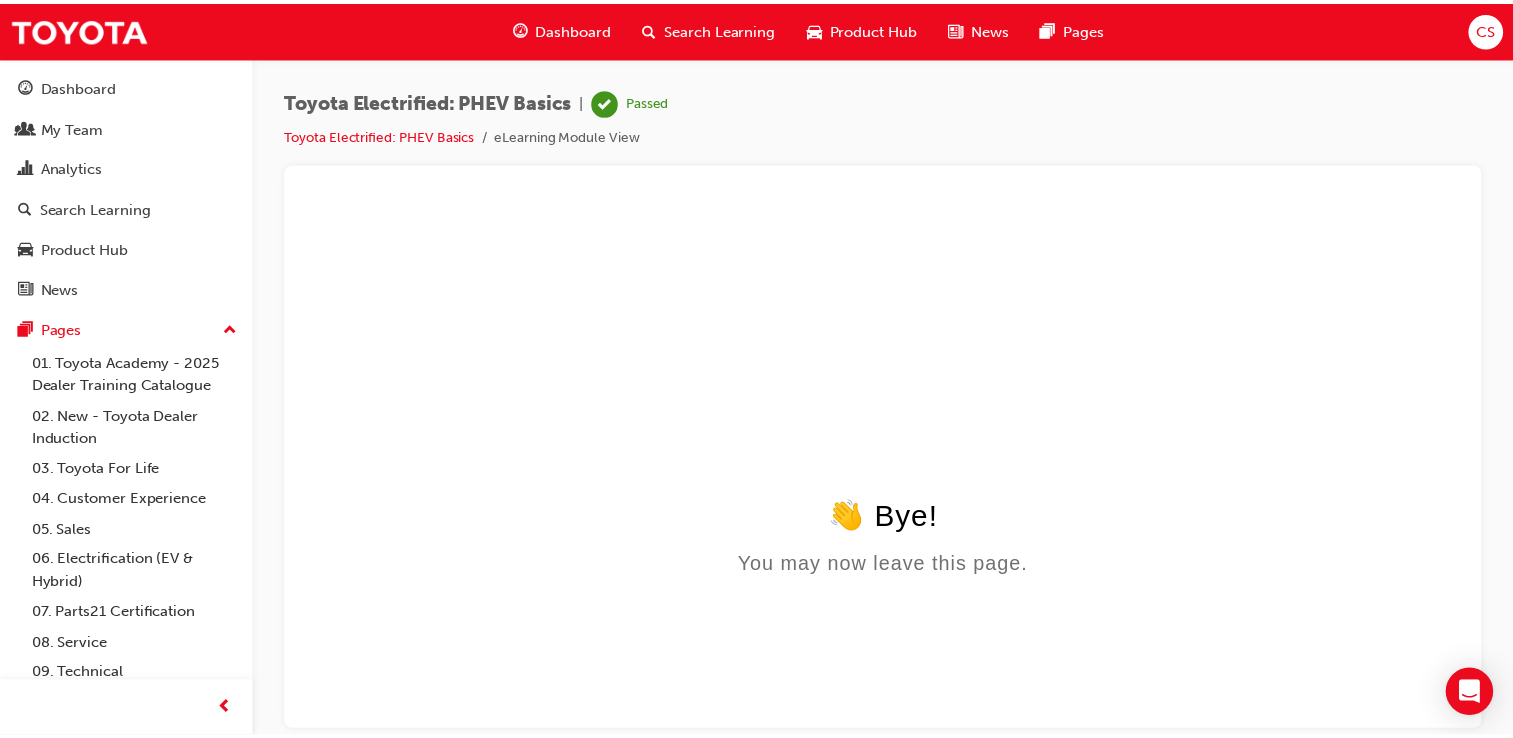 scroll, scrollTop: 0, scrollLeft: 0, axis: both 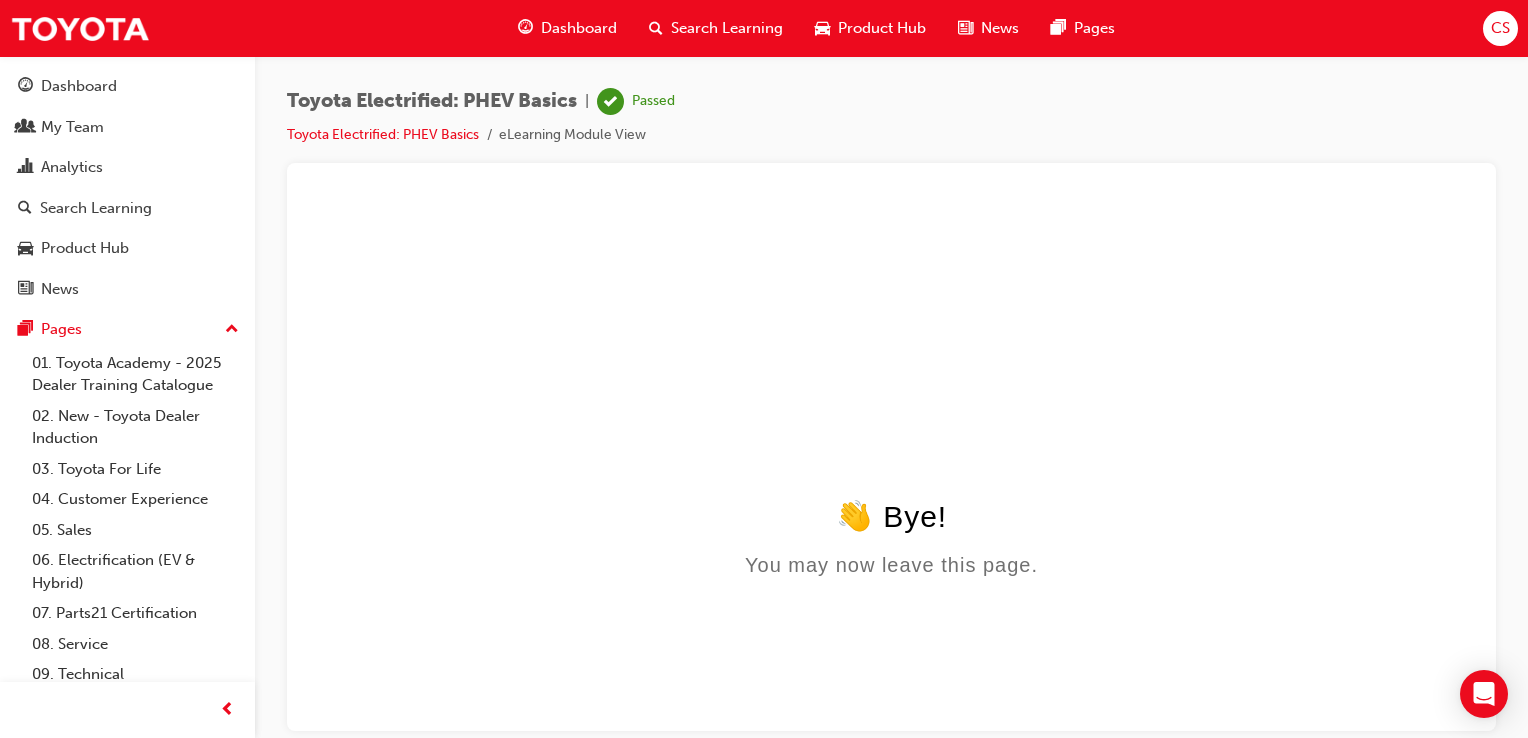 click on "Search Learning" at bounding box center (727, 28) 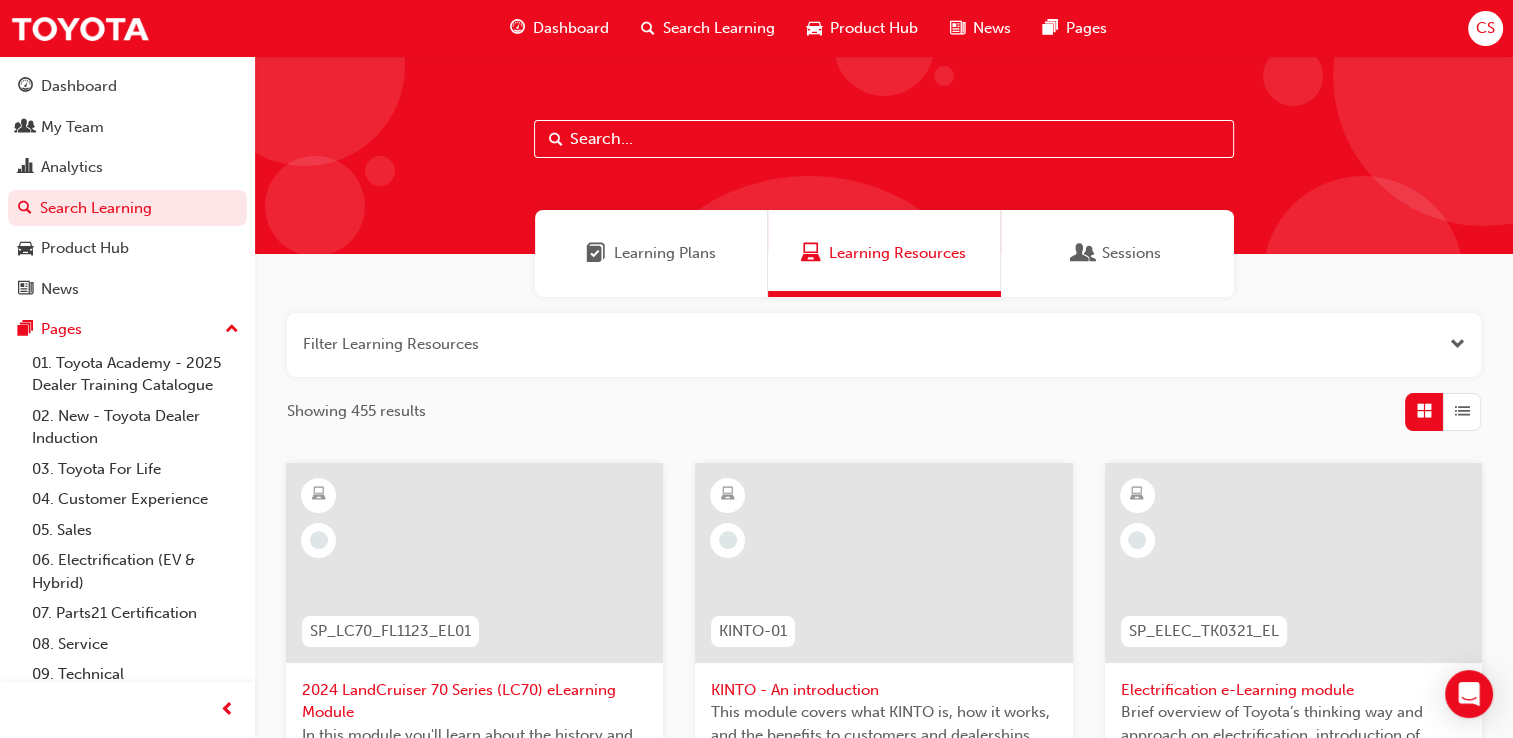 click on "Learning Plans" at bounding box center (665, 253) 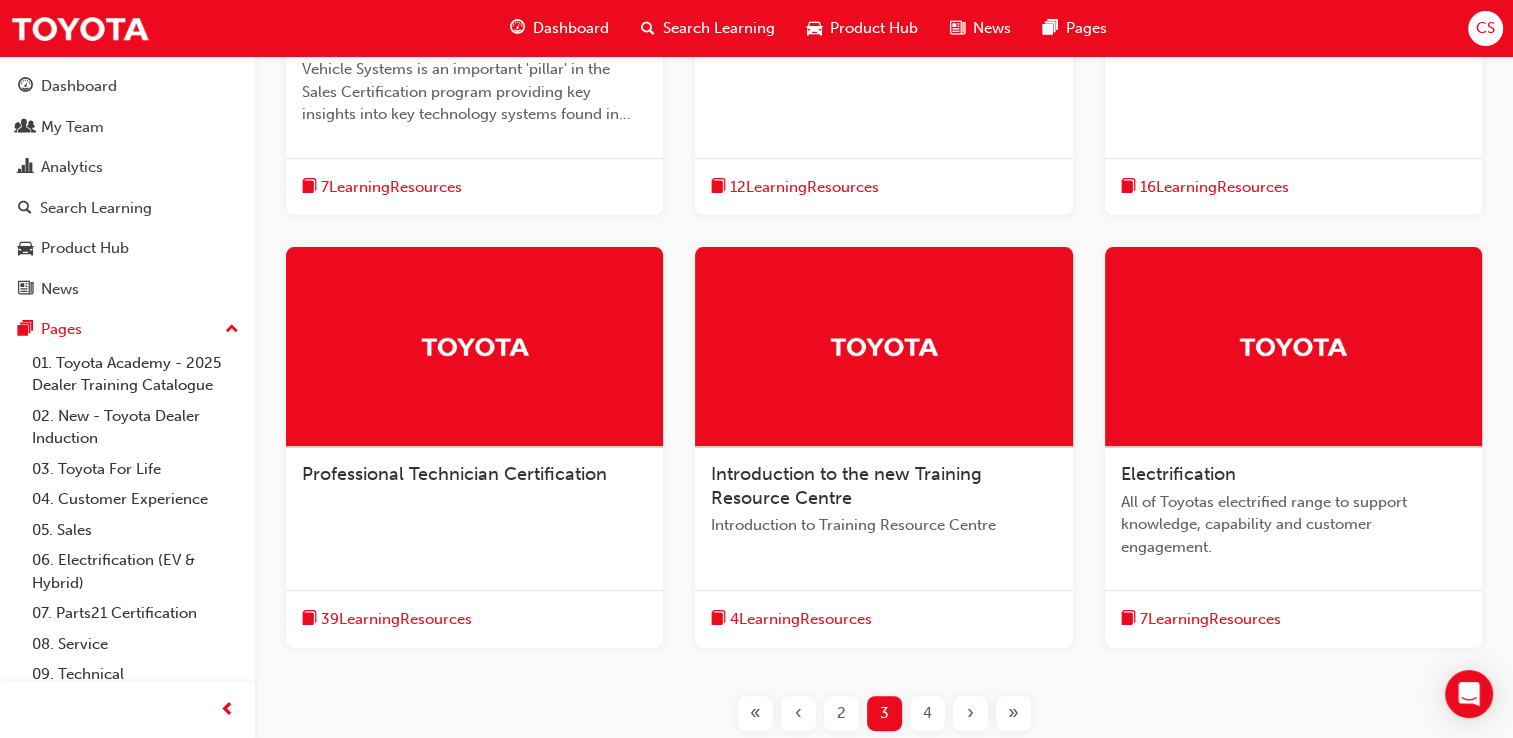 scroll, scrollTop: 700, scrollLeft: 0, axis: vertical 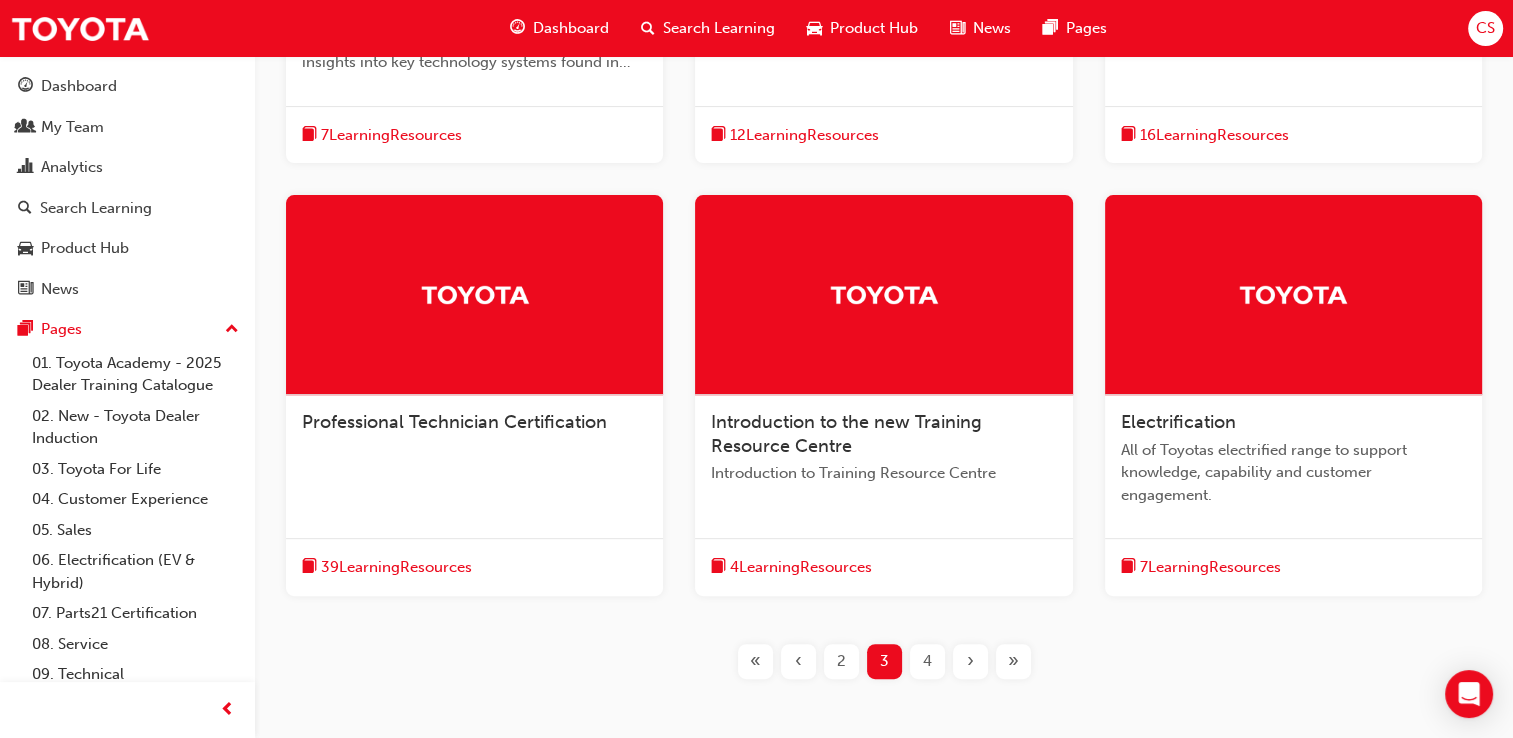 click on "2" at bounding box center (841, 661) 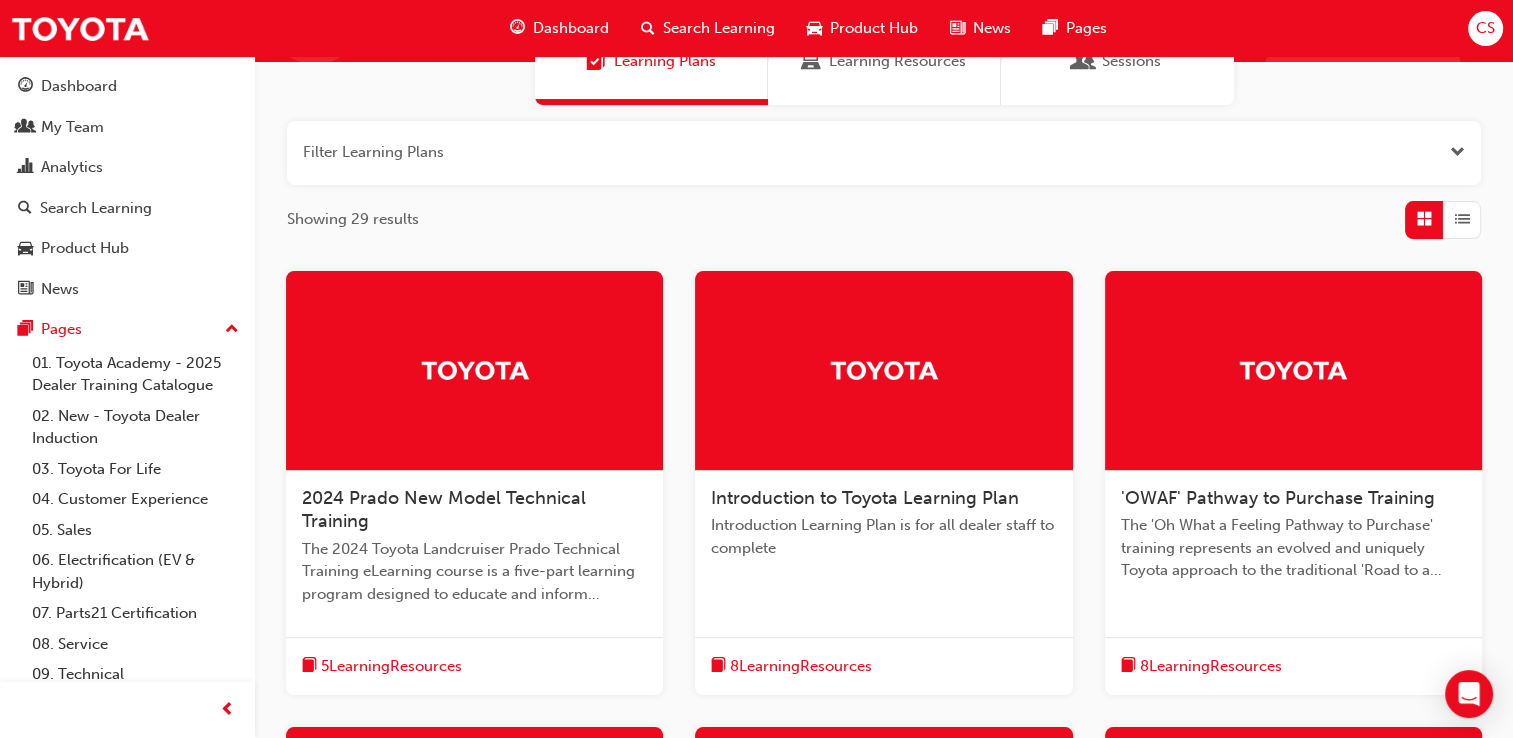 scroll, scrollTop: 200, scrollLeft: 0, axis: vertical 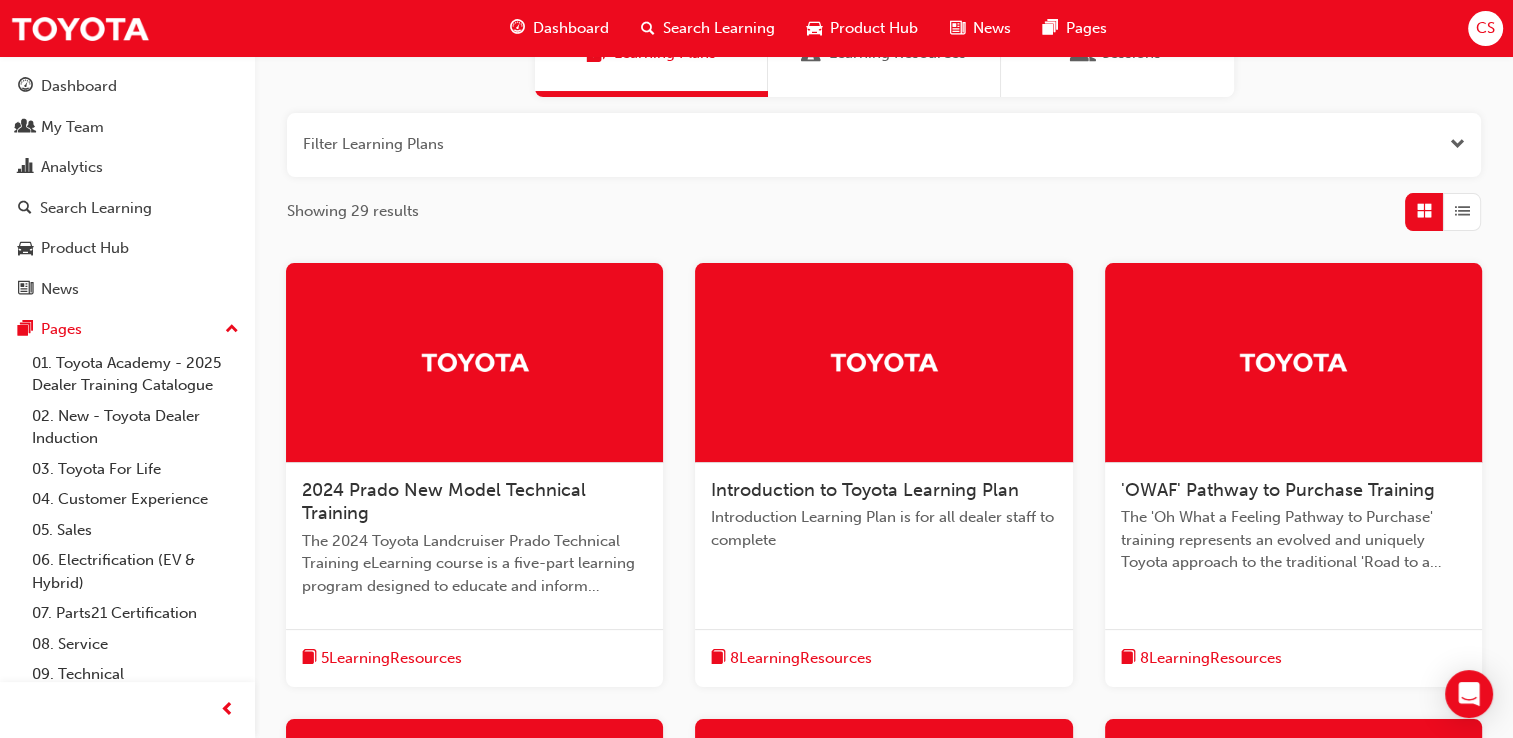 click at bounding box center (474, 363) 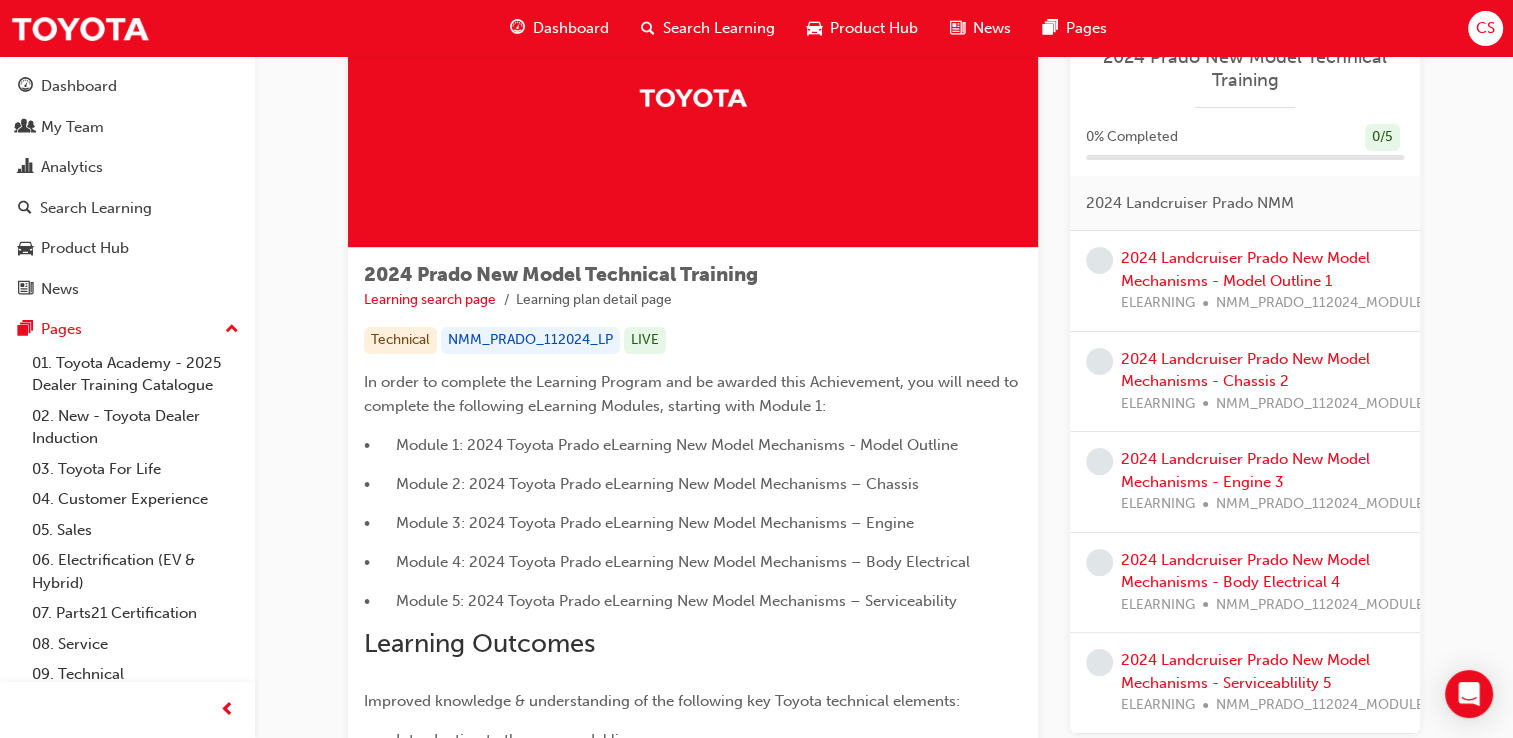 scroll, scrollTop: 200, scrollLeft: 0, axis: vertical 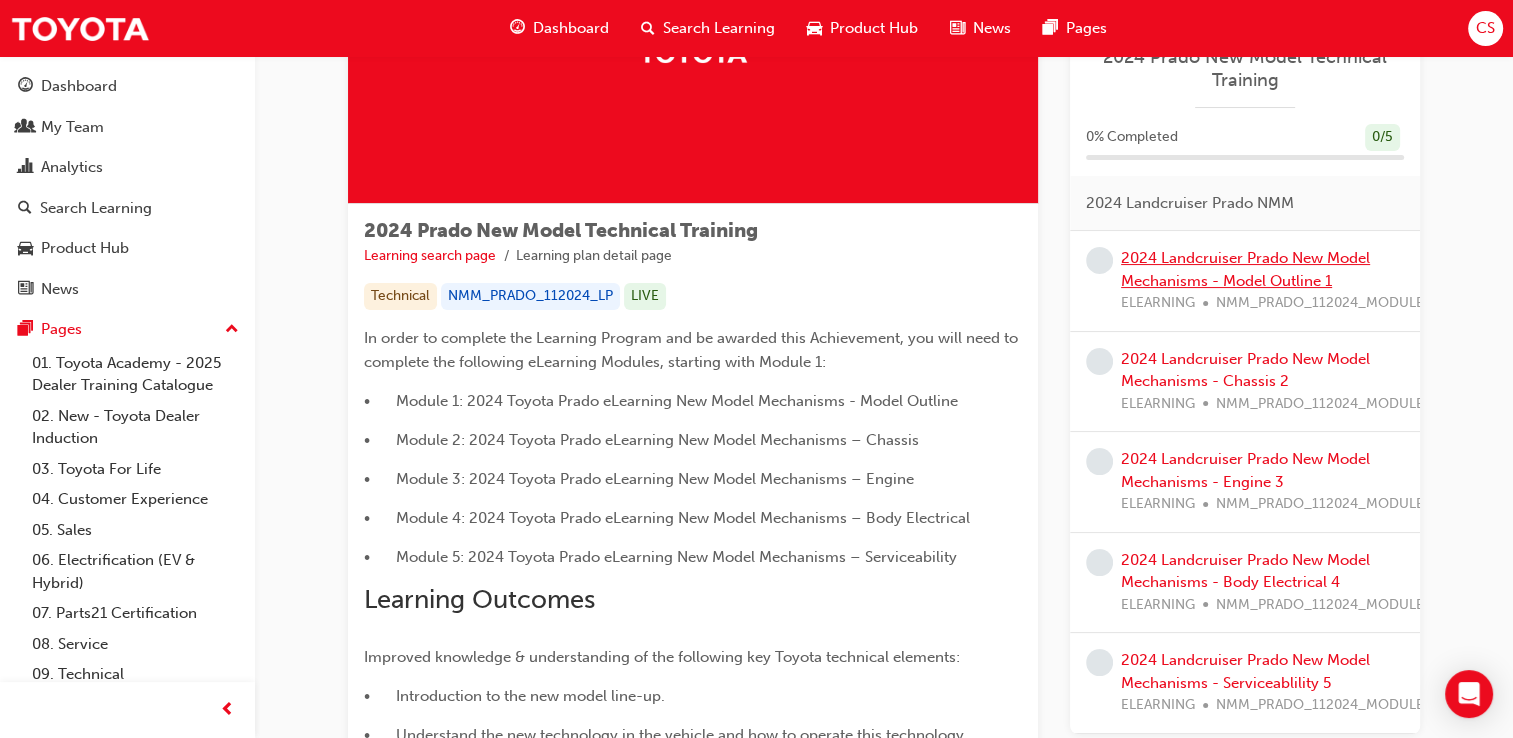 click on "2024 Landcruiser Prado New Model Mechanisms - Model Outline 1" at bounding box center (1245, 269) 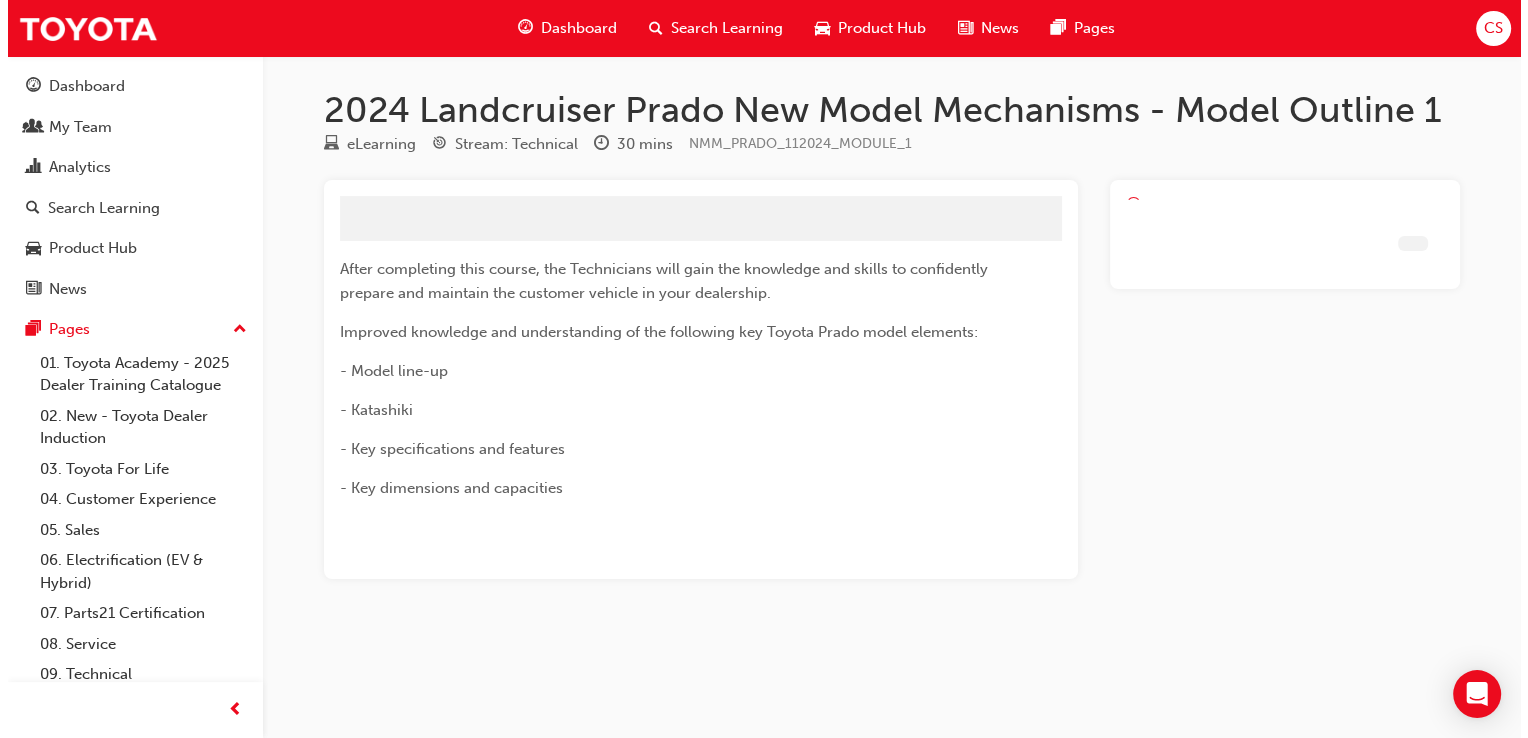 scroll, scrollTop: 0, scrollLeft: 0, axis: both 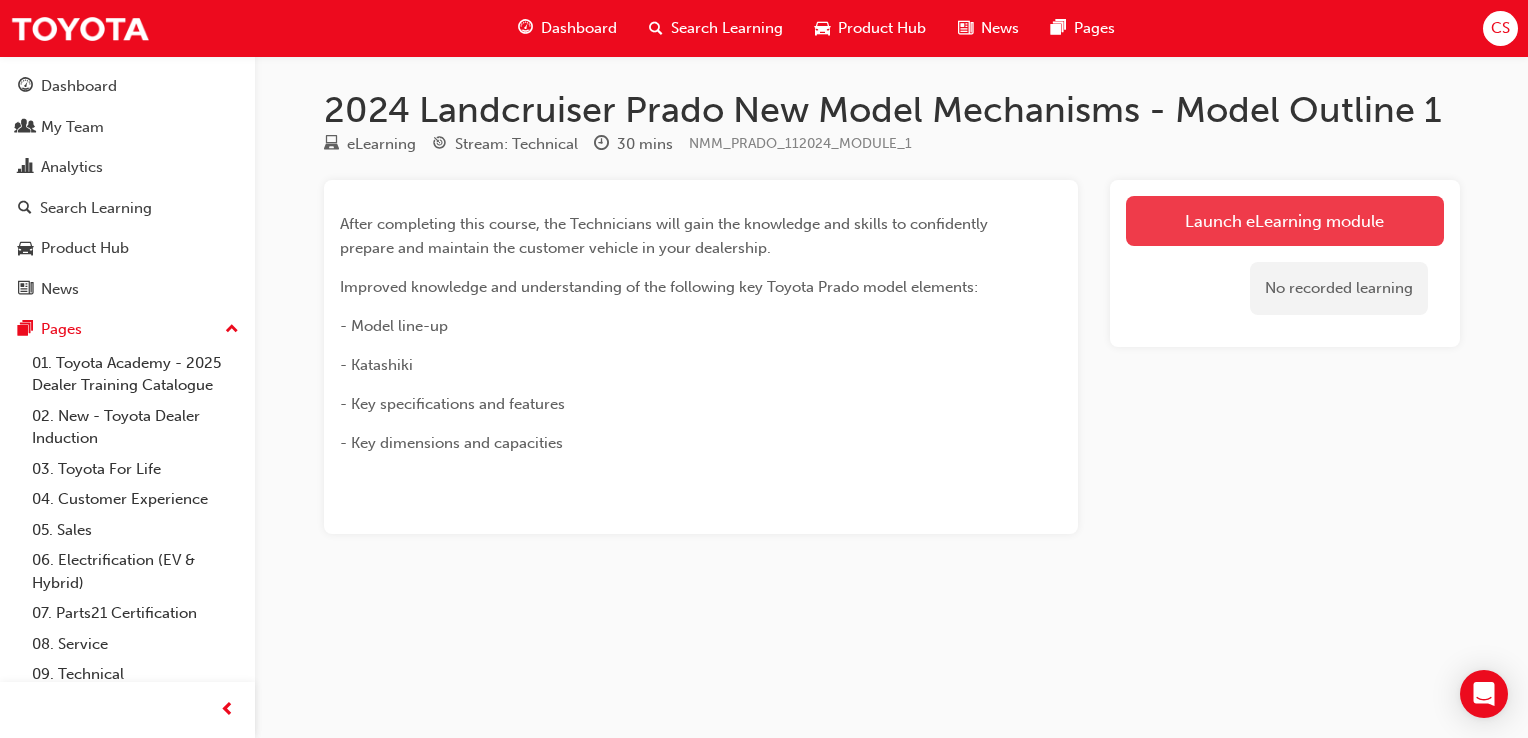 click on "Launch eLearning module" at bounding box center (1285, 221) 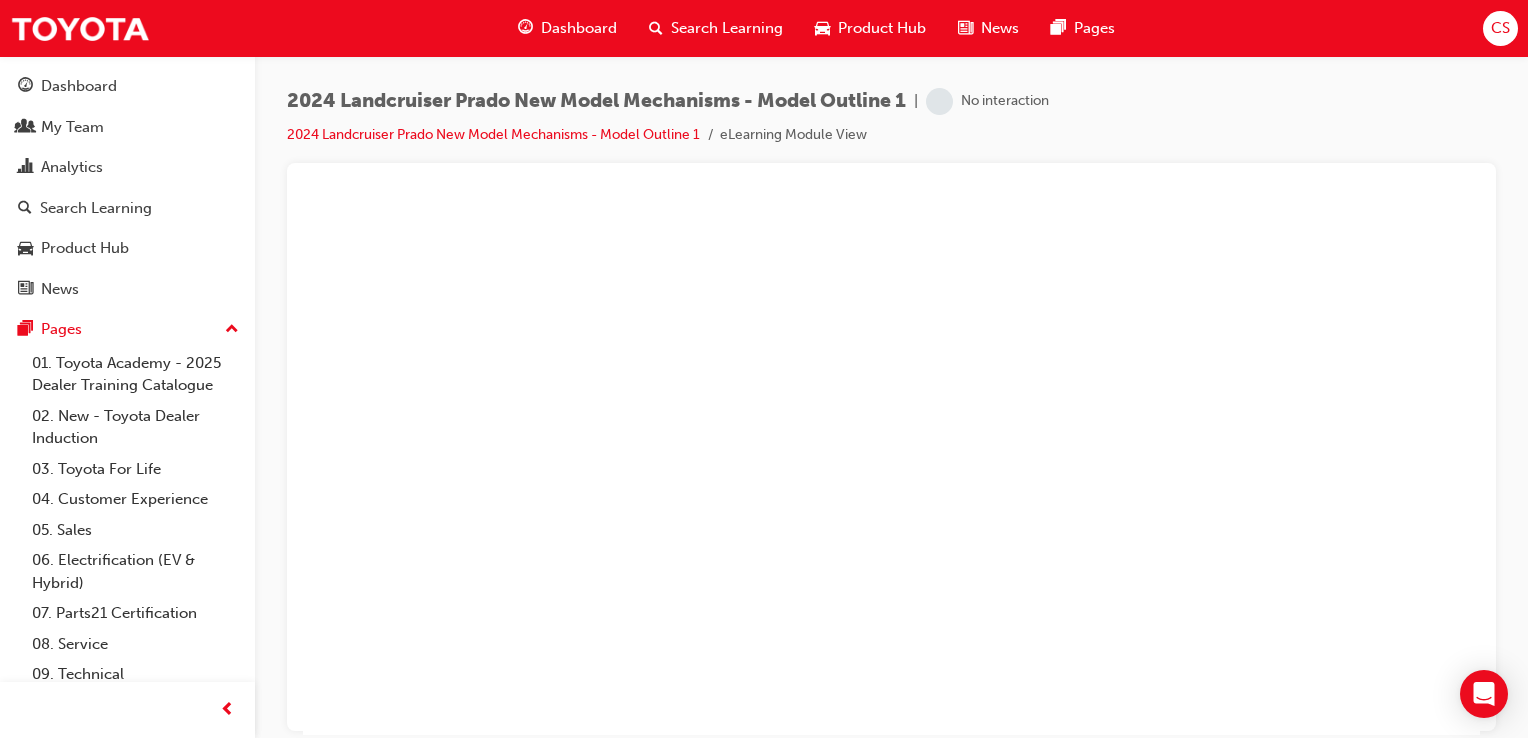 scroll, scrollTop: 0, scrollLeft: 0, axis: both 